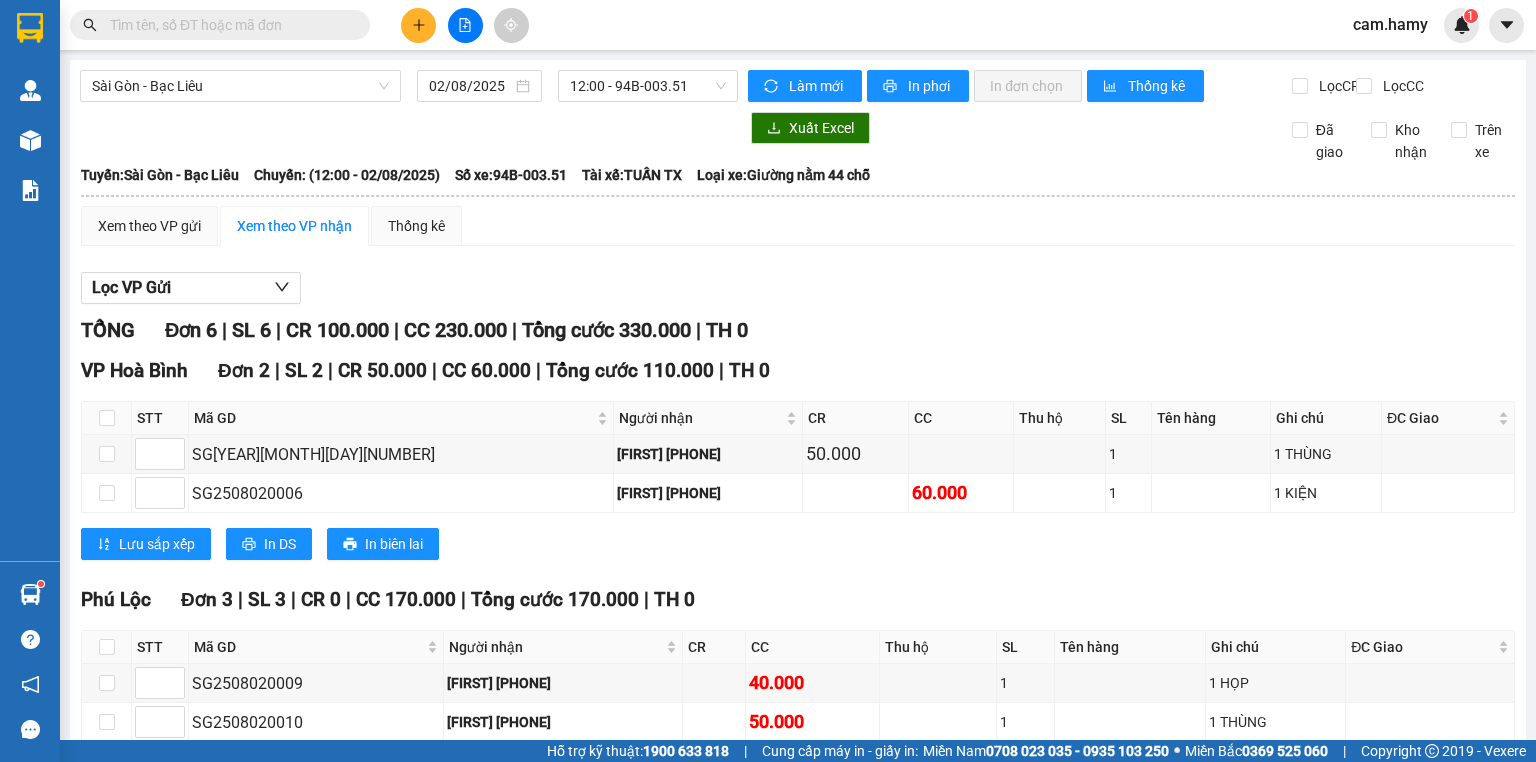 scroll, scrollTop: 0, scrollLeft: 0, axis: both 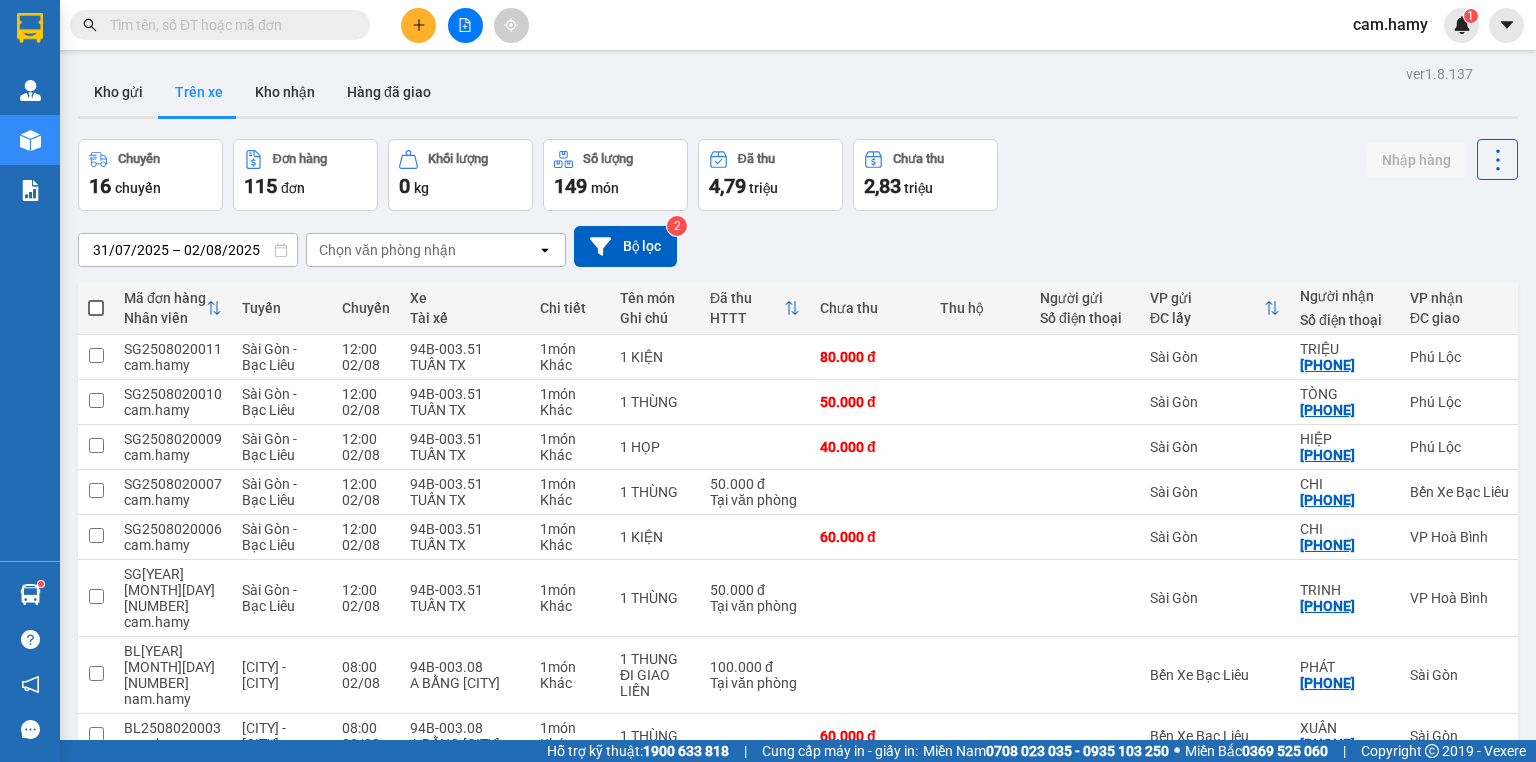 click on "Trên xe" at bounding box center [199, 92] 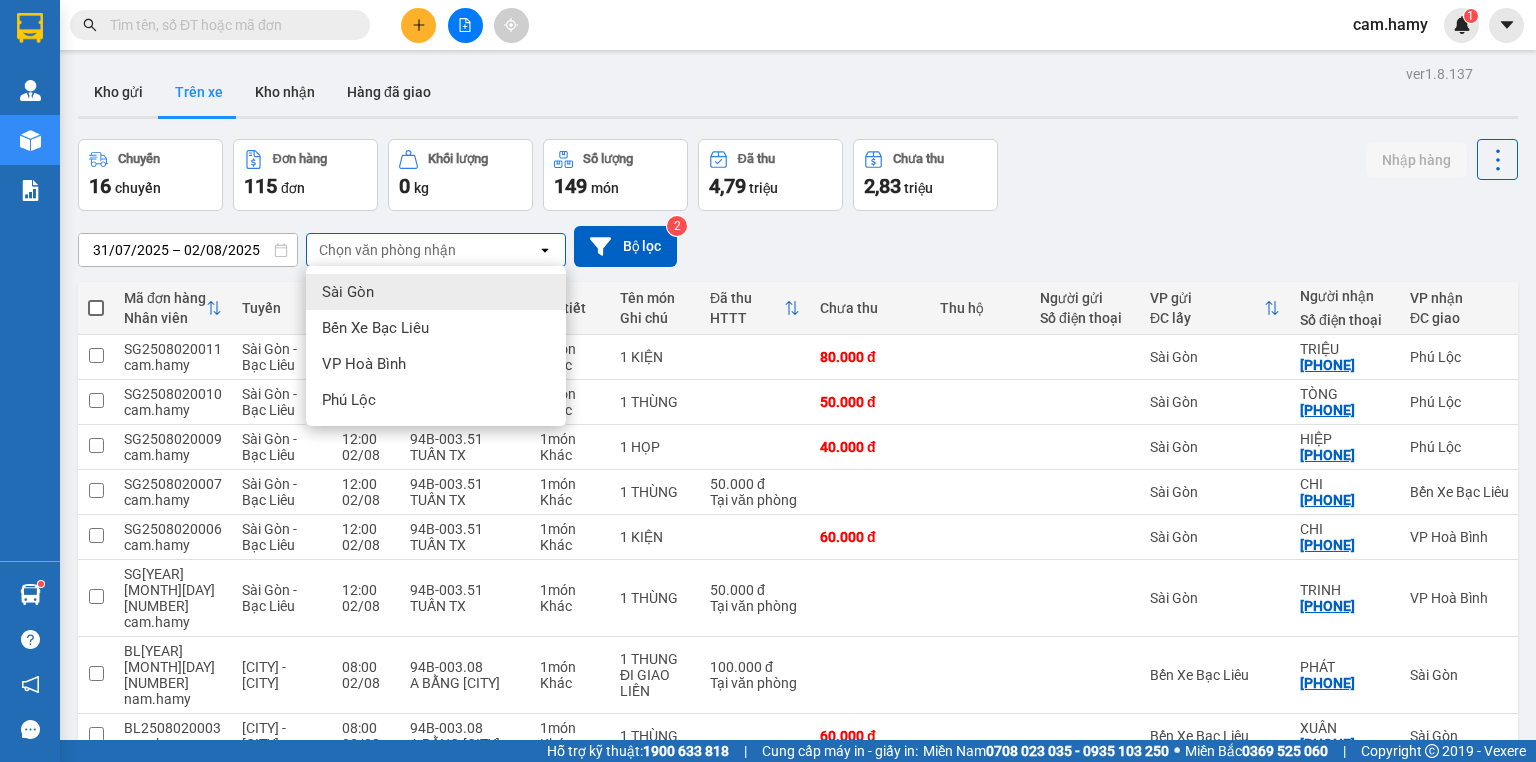 click on "Sài Gòn" at bounding box center [348, 292] 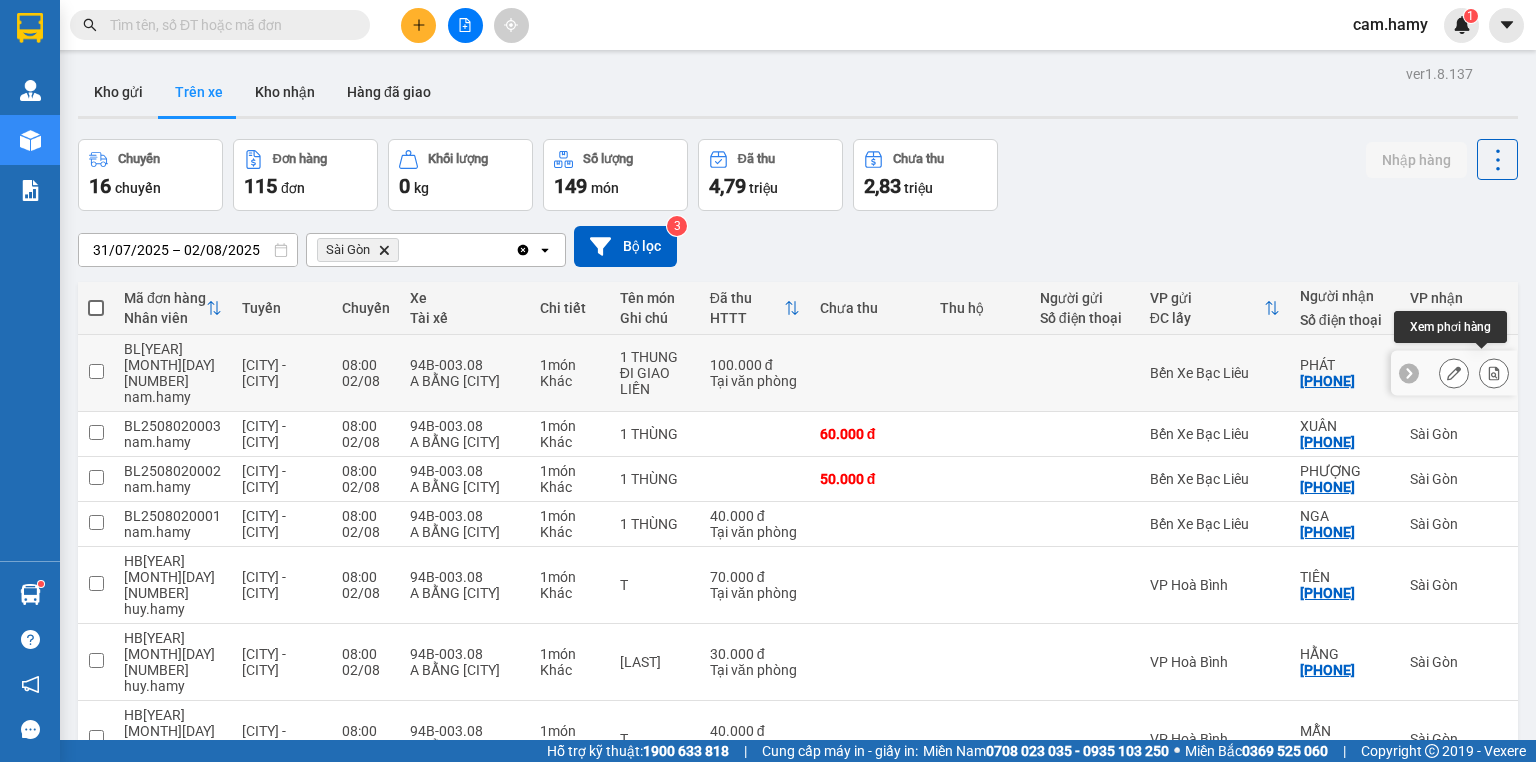 click 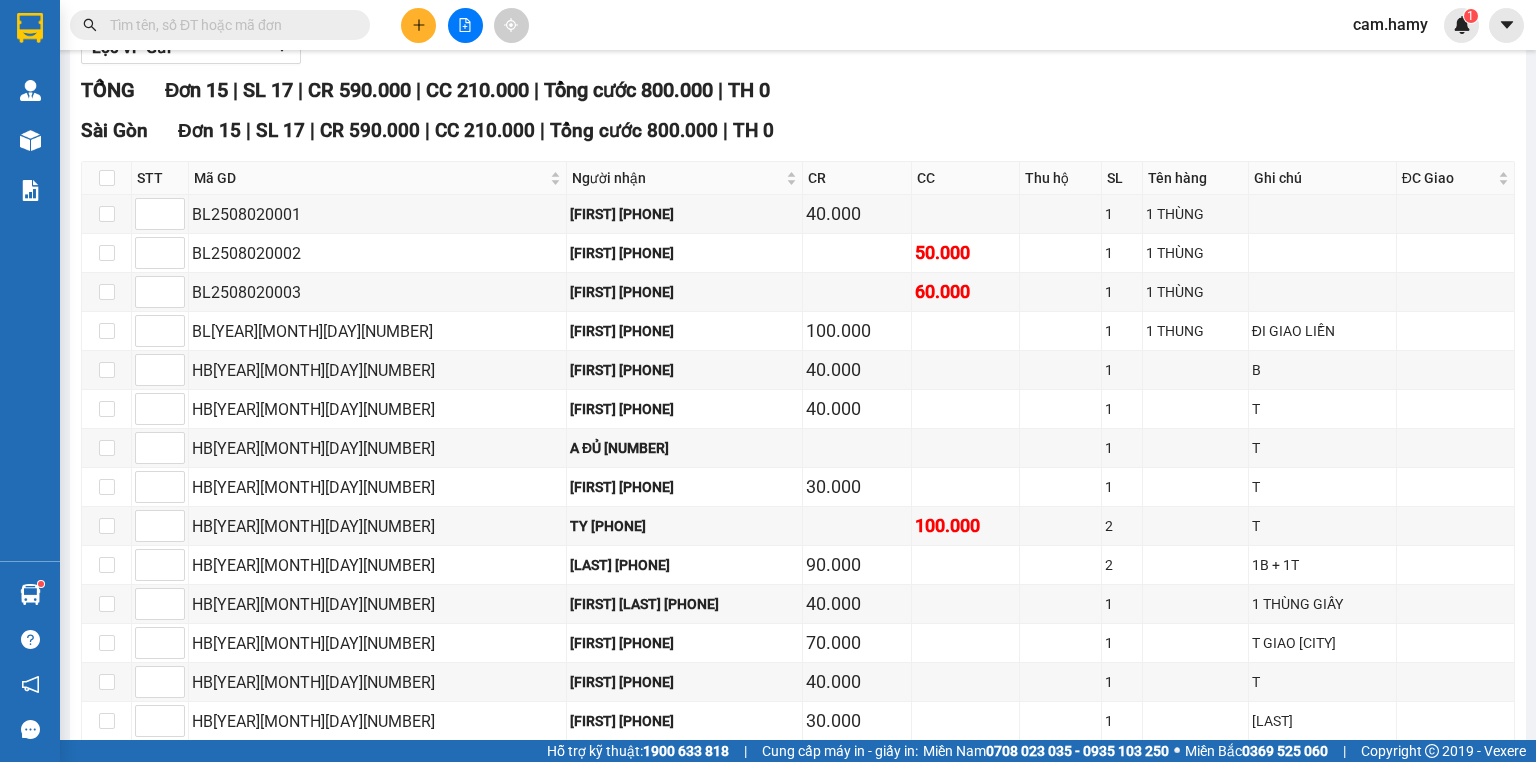 scroll, scrollTop: 0, scrollLeft: 0, axis: both 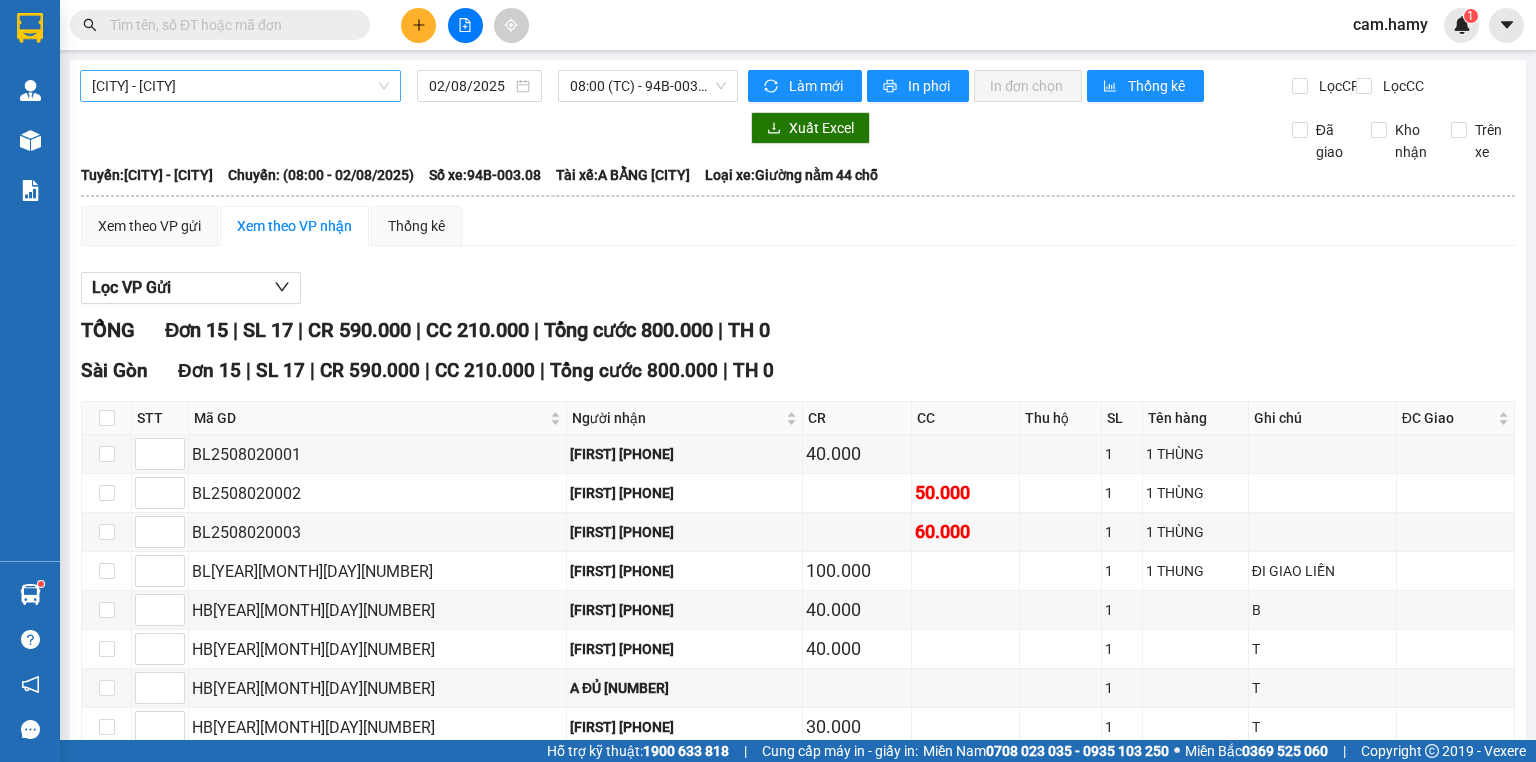 click on "[CITY] - [CITY]" at bounding box center (240, 86) 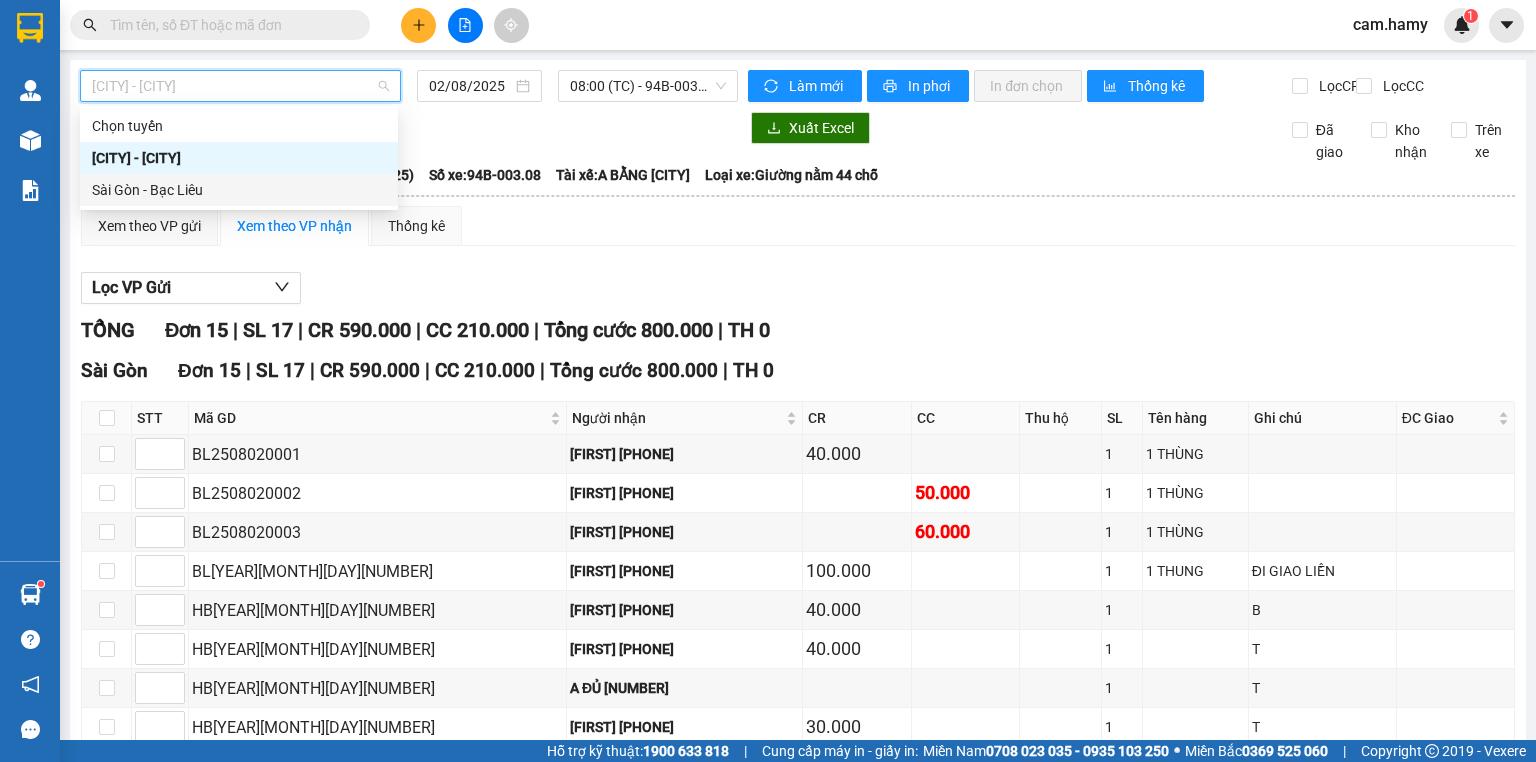 click on "Sài Gòn - Bạc Liêu" at bounding box center (239, 190) 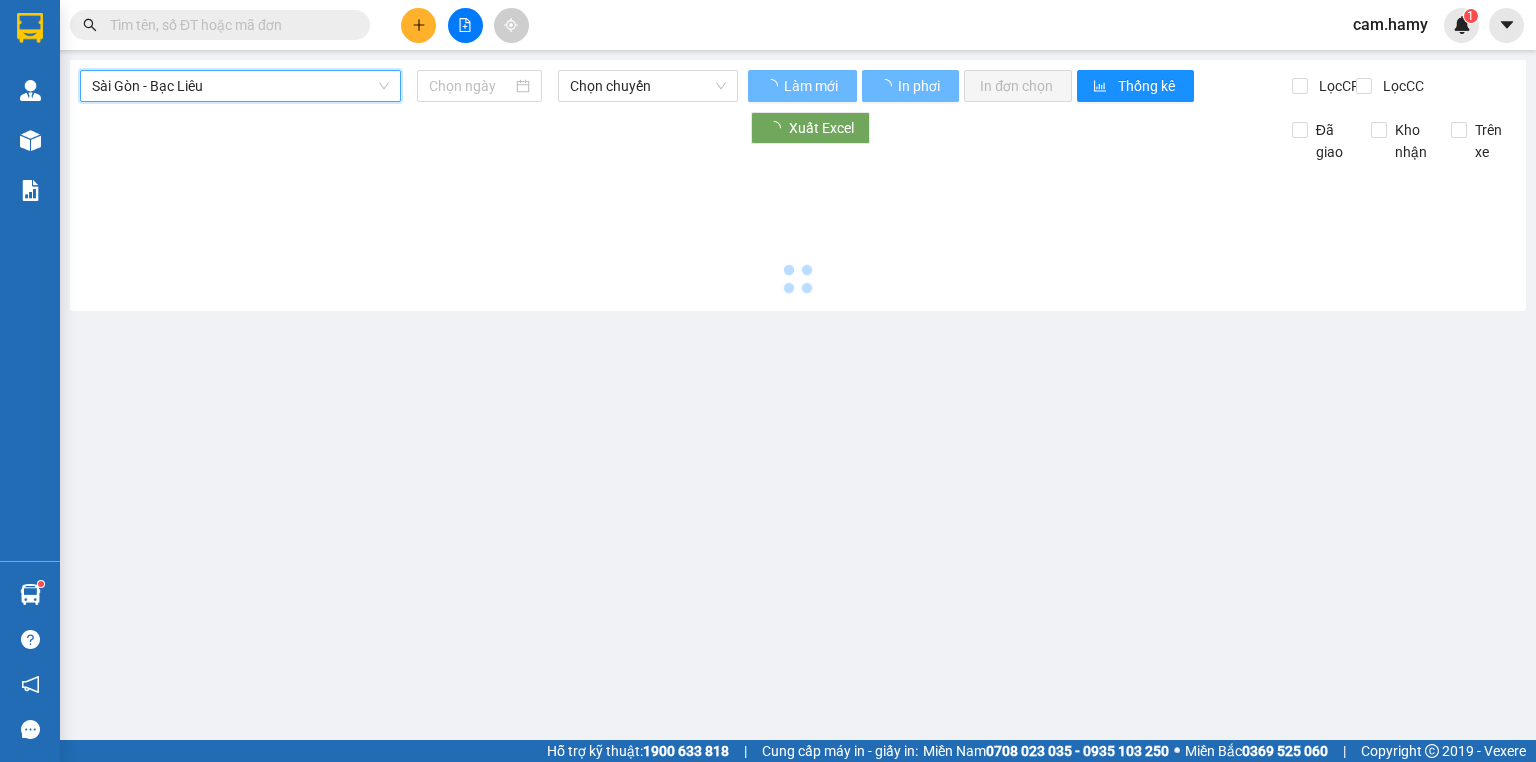 type on "02/08/2025" 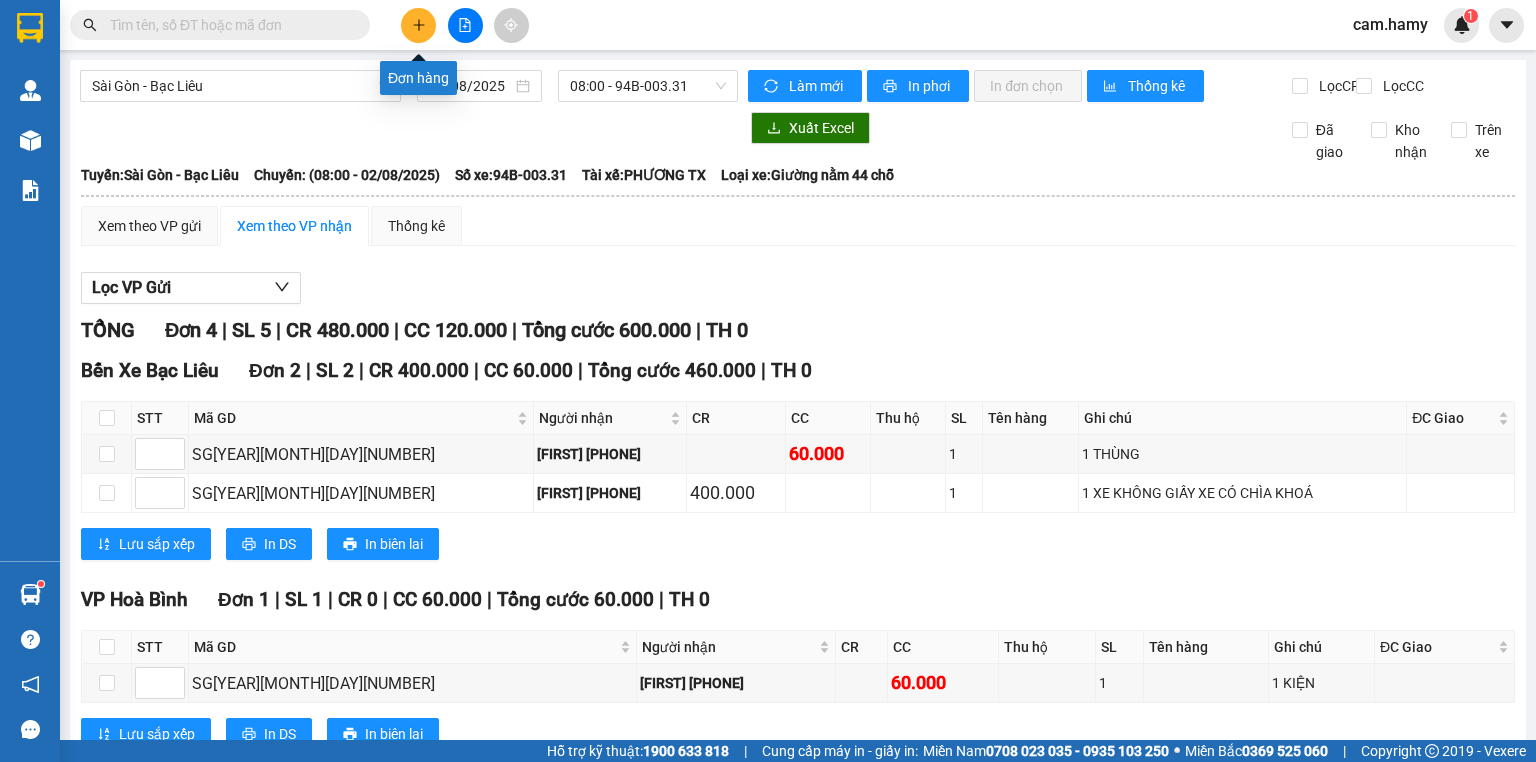 click at bounding box center (418, 25) 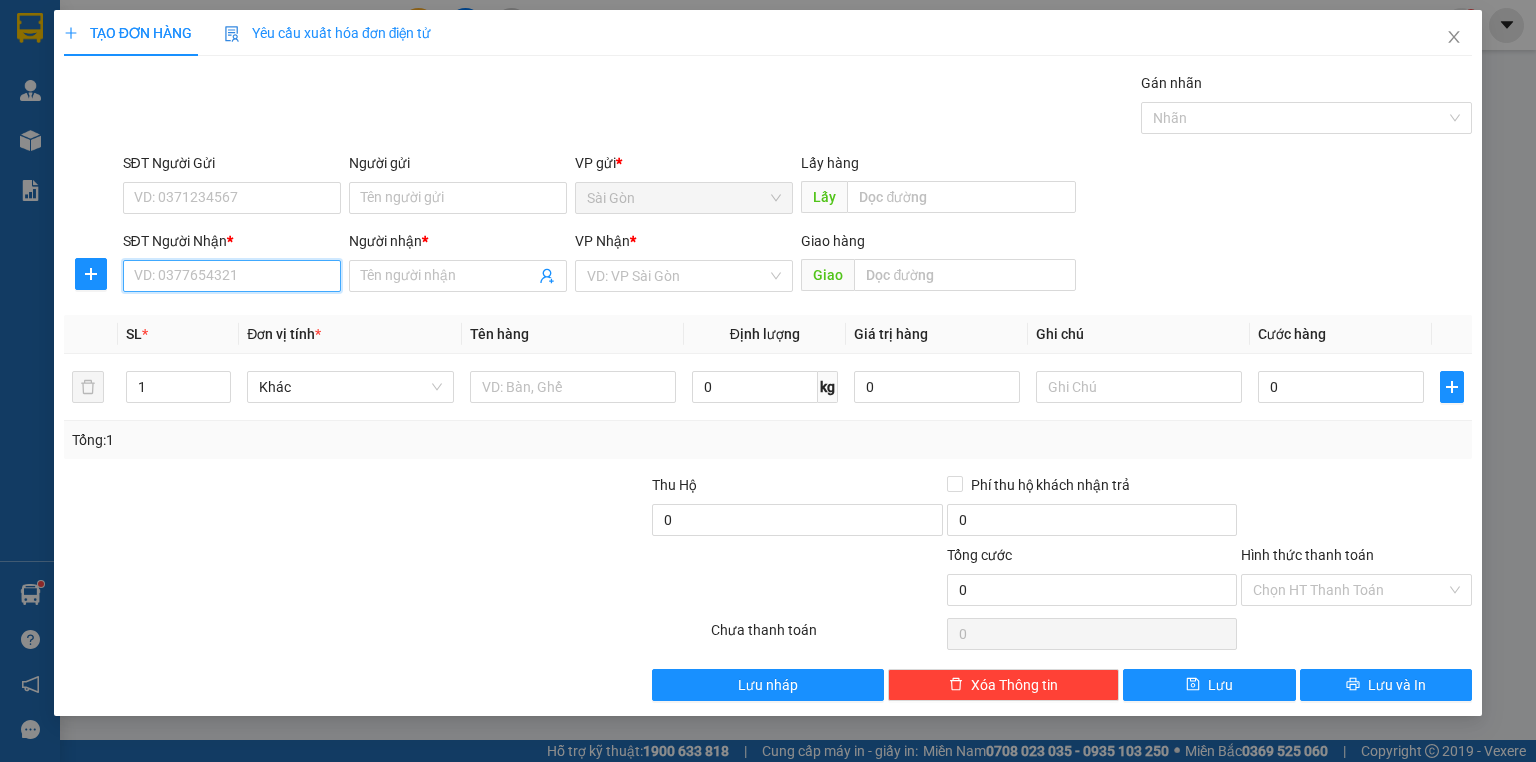 click on "SĐT Người Nhận  *" at bounding box center (232, 276) 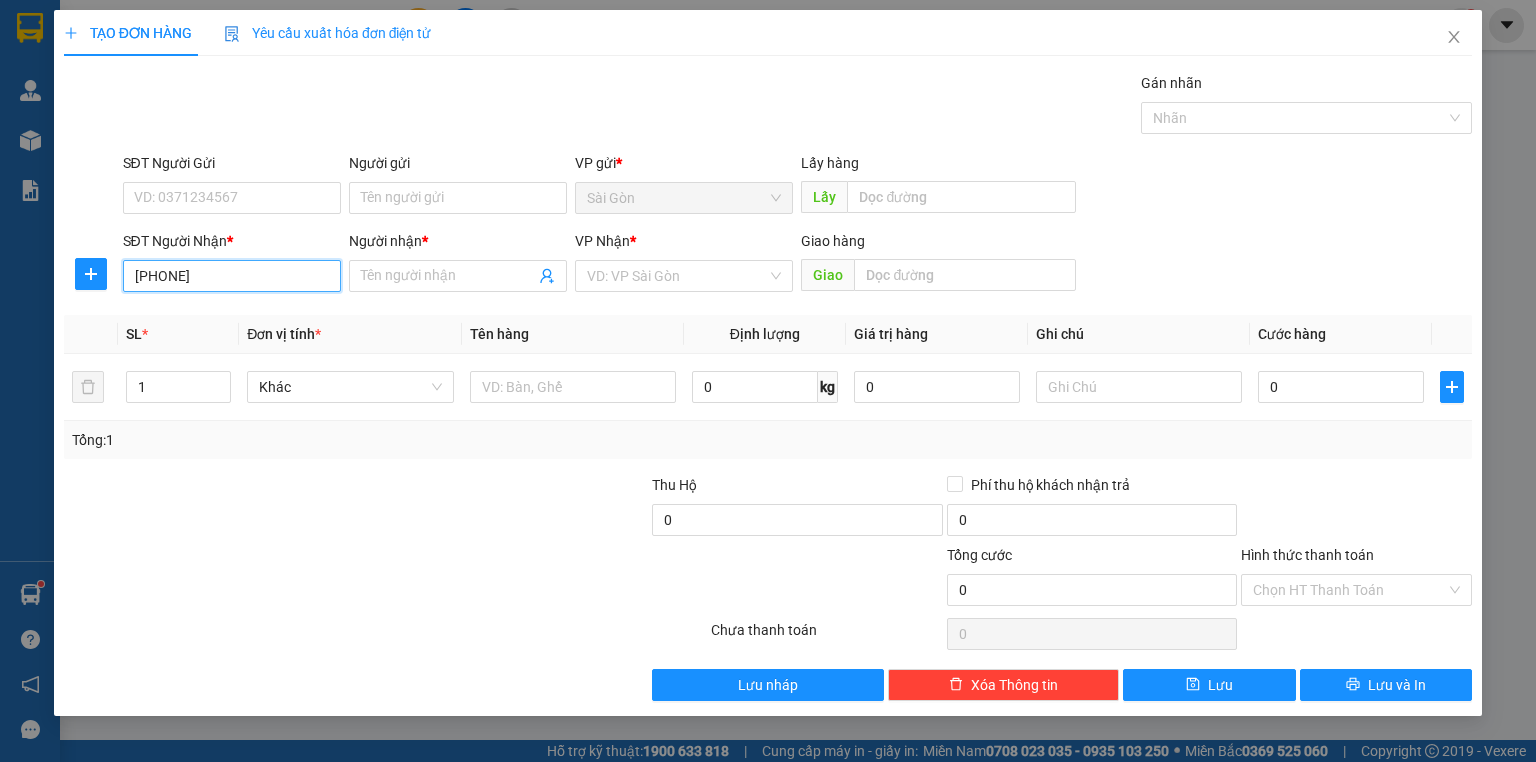 type on "[PHONE]" 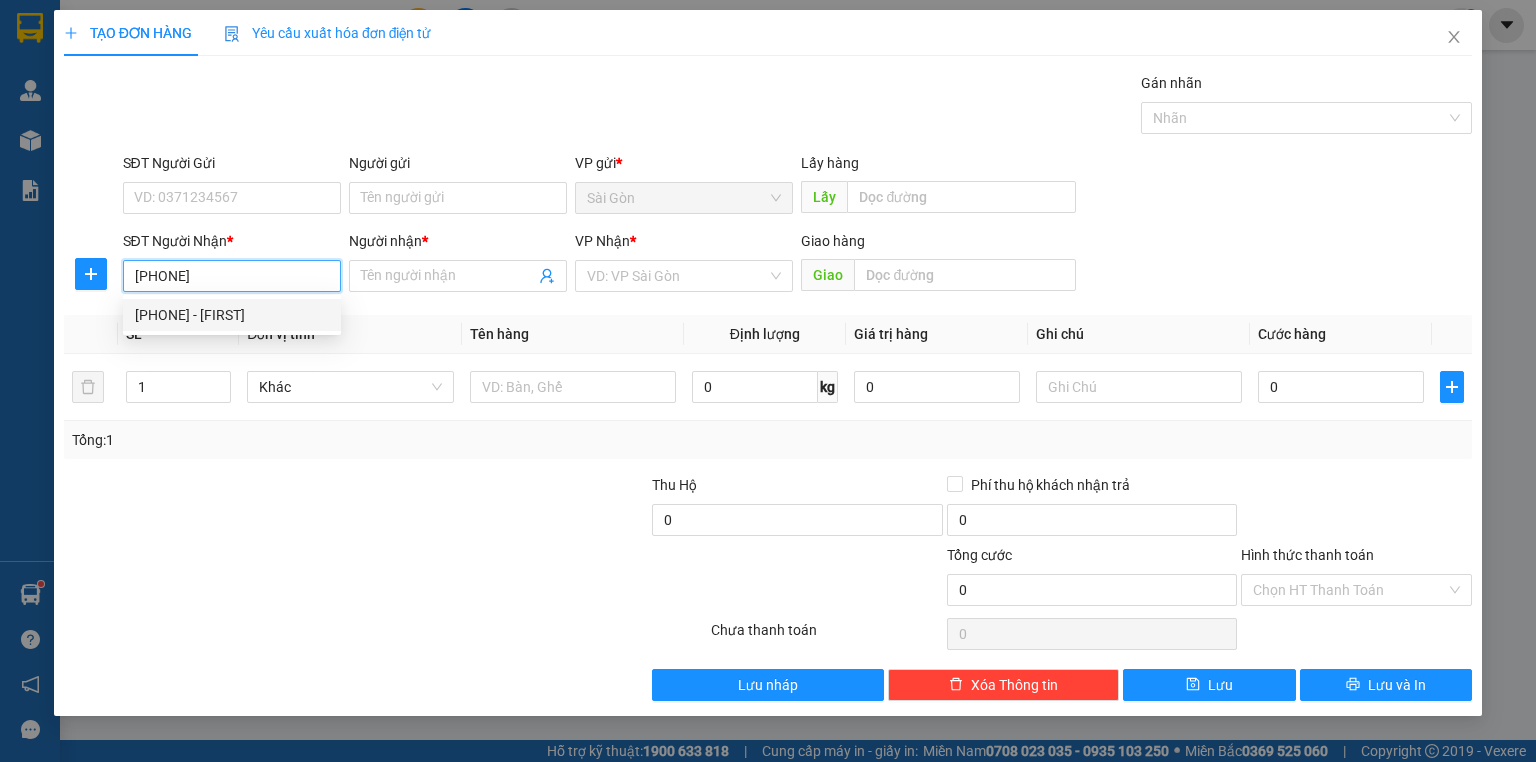click on "[PHONE] - [FIRST]" at bounding box center (232, 315) 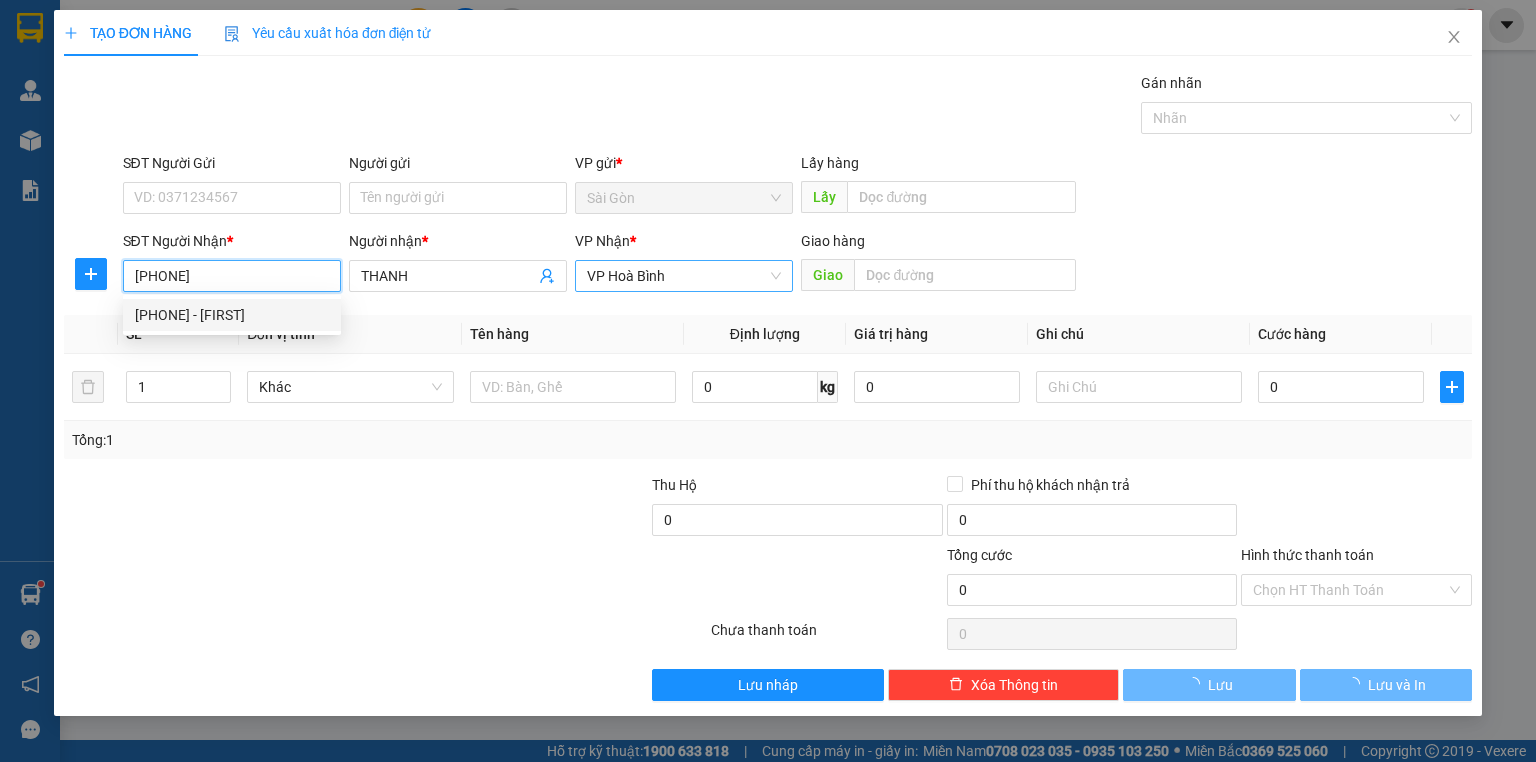 type on "30.000" 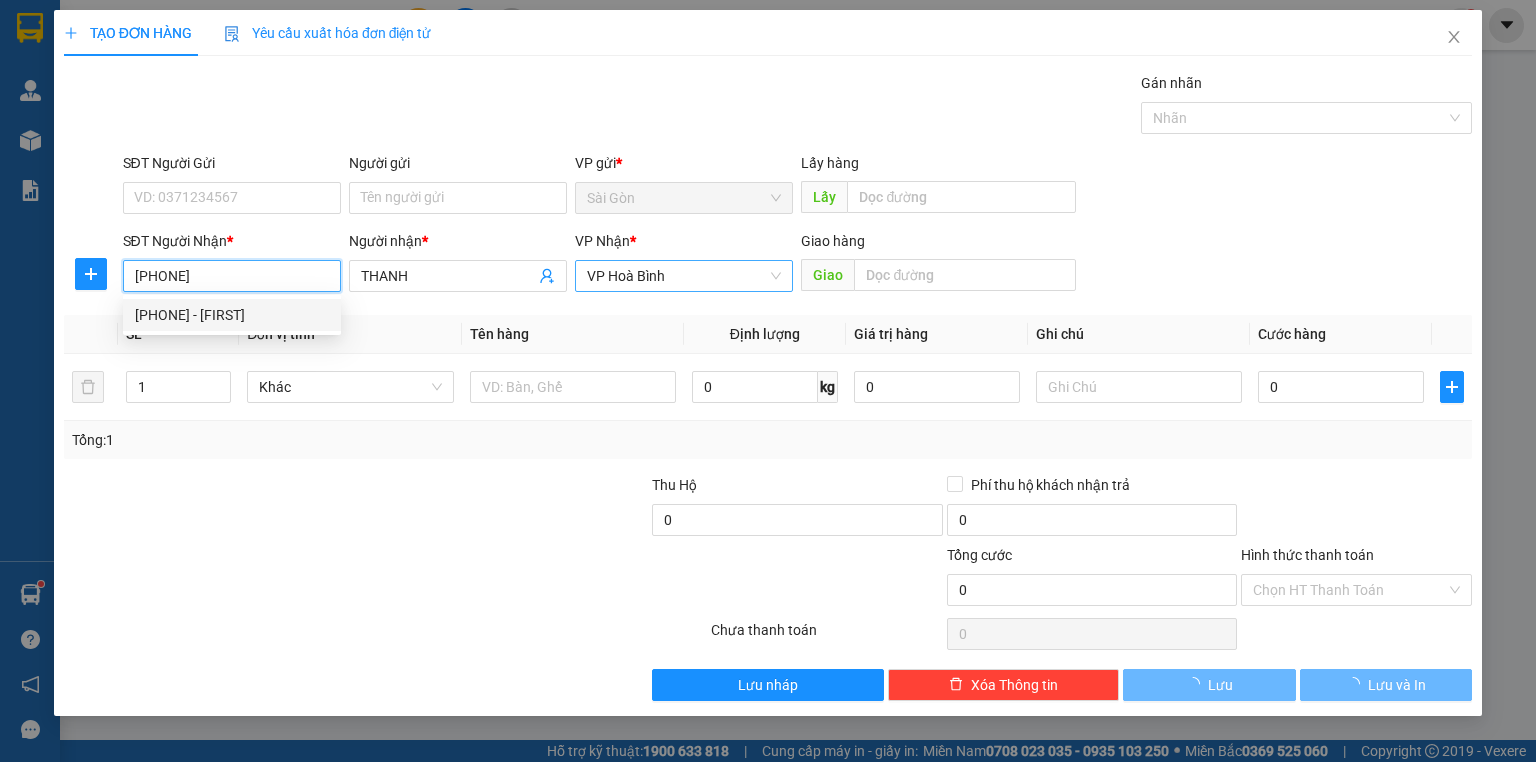 type on "30.000" 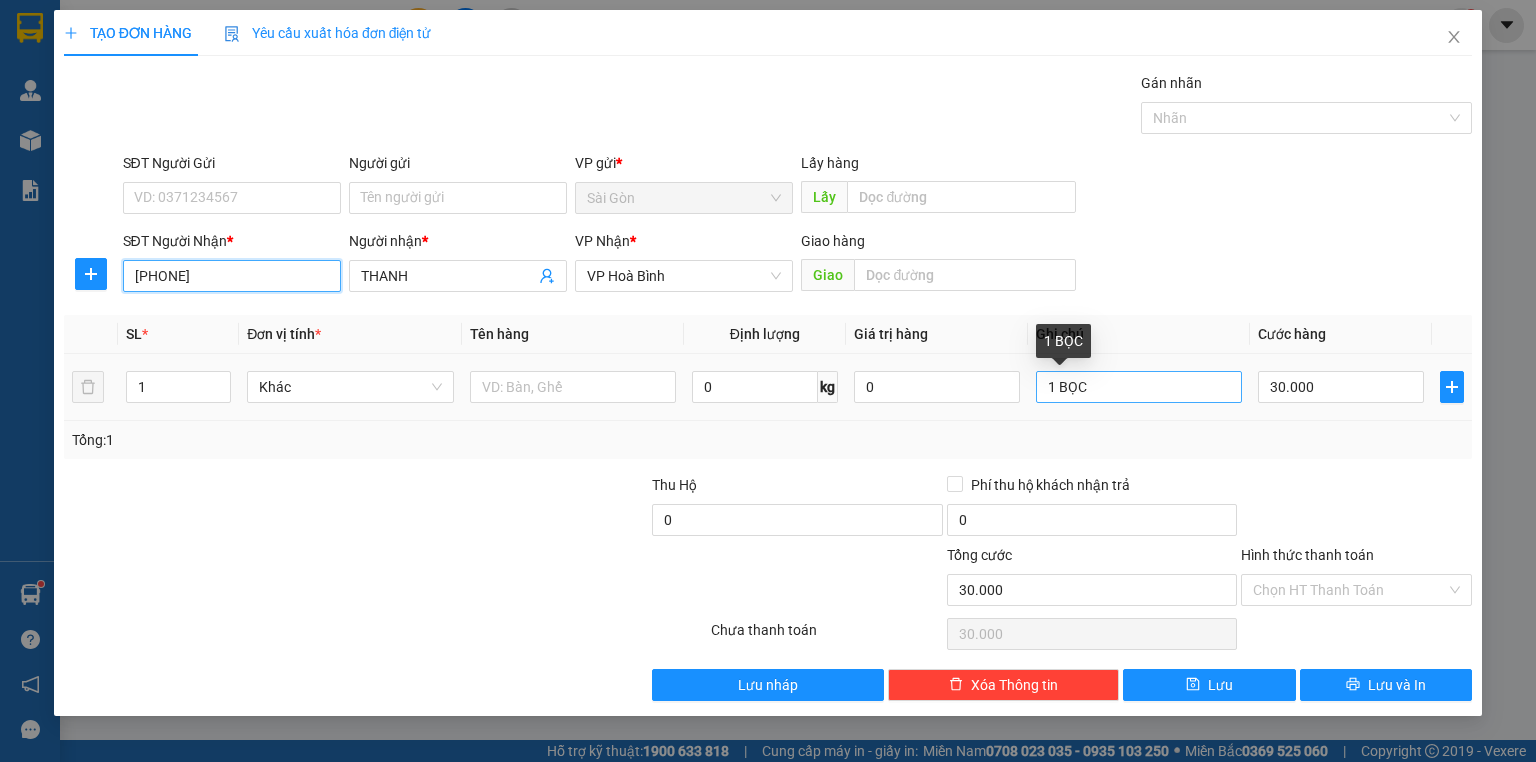 type on "[PHONE]" 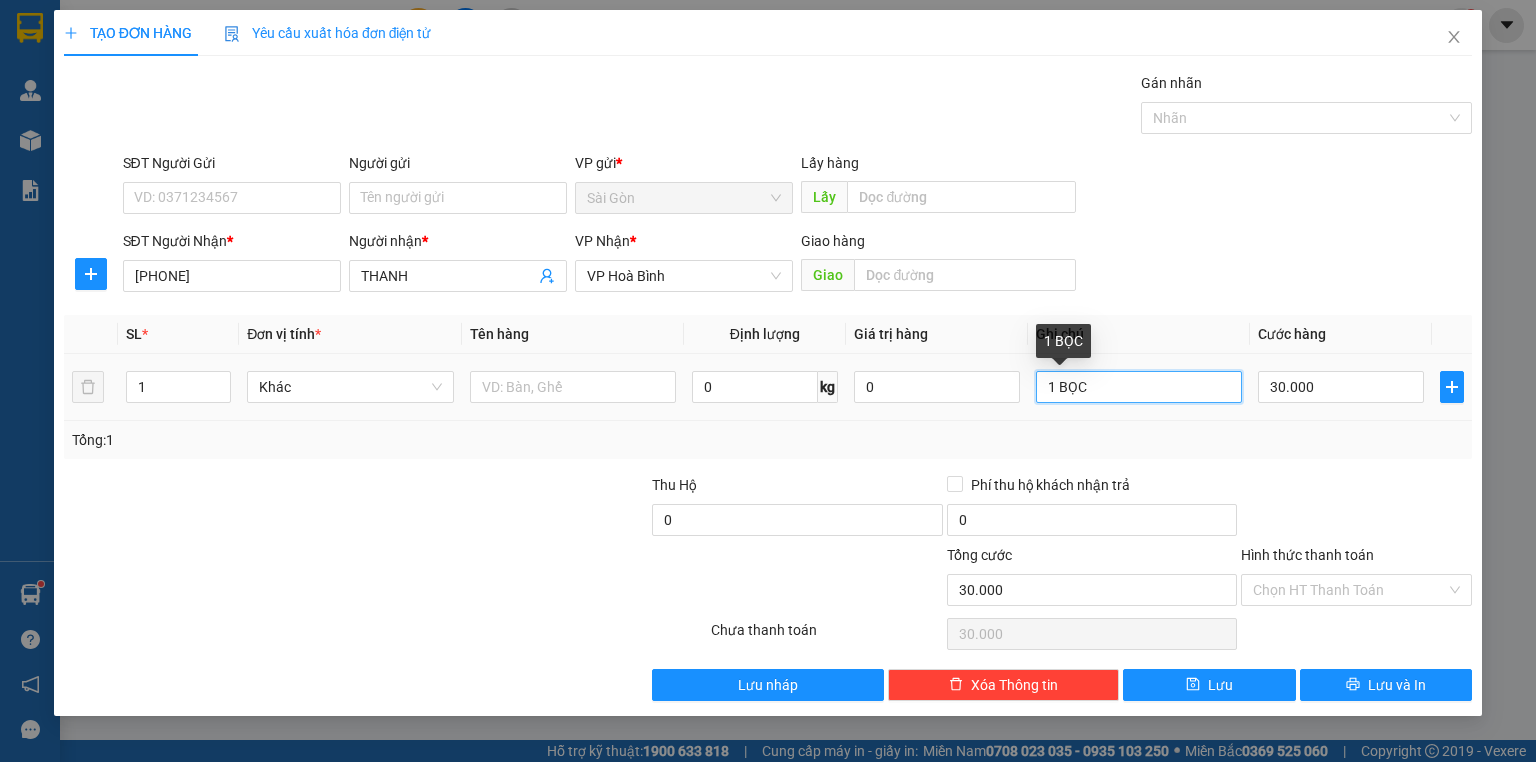 click on "1 BỌC" at bounding box center (1139, 387) 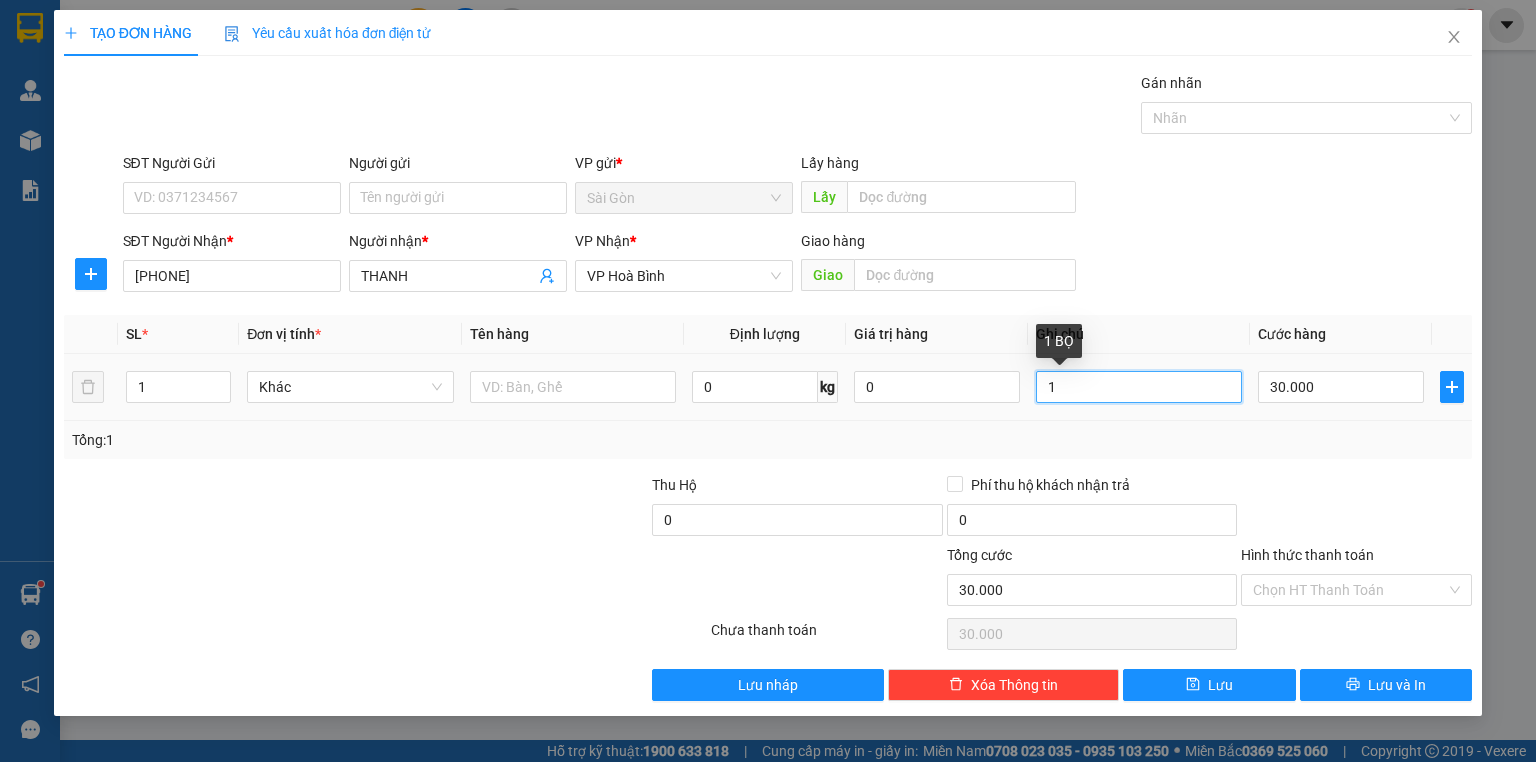 type on "1" 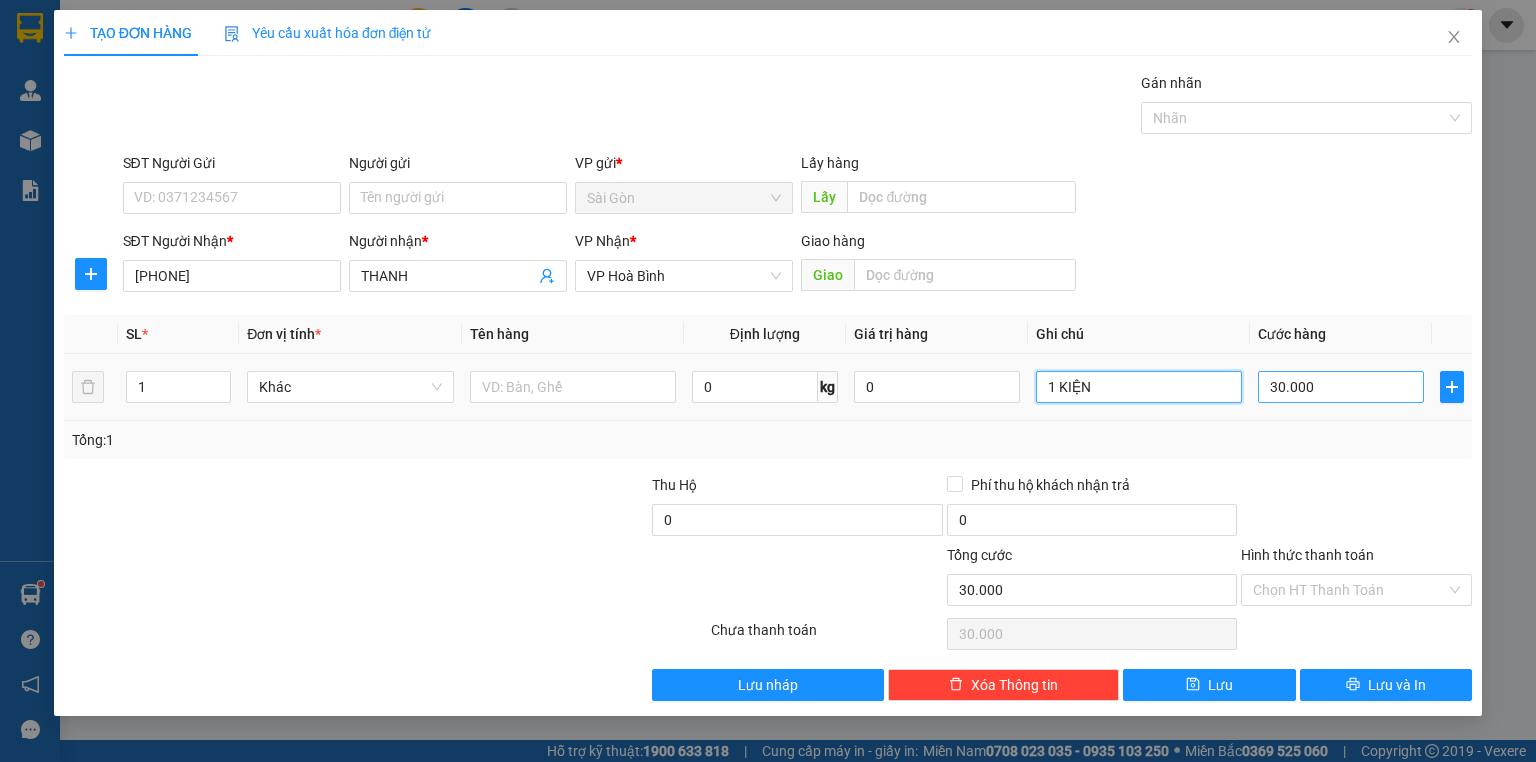 type on "1 KIỆN" 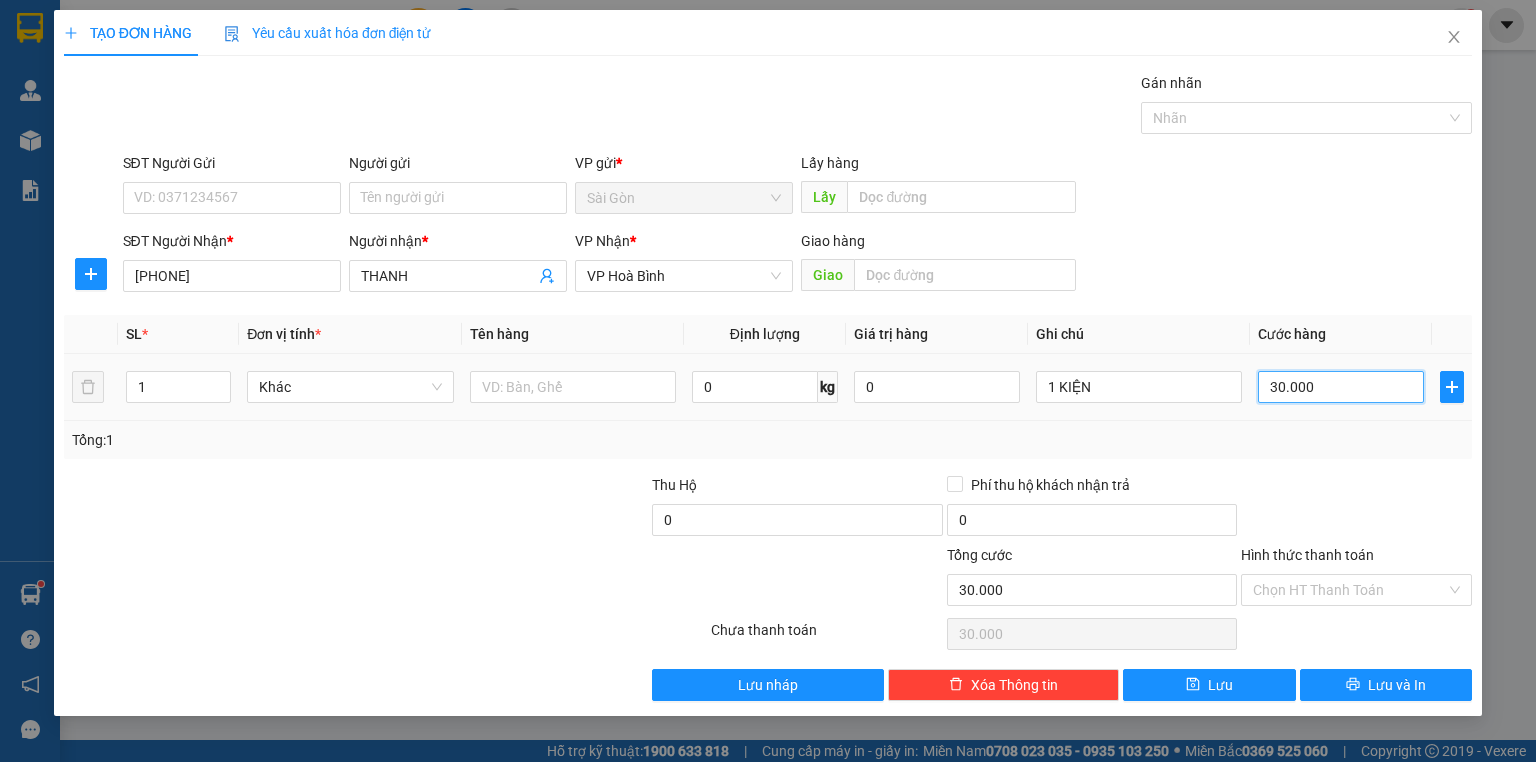 click on "30.000" at bounding box center (1341, 387) 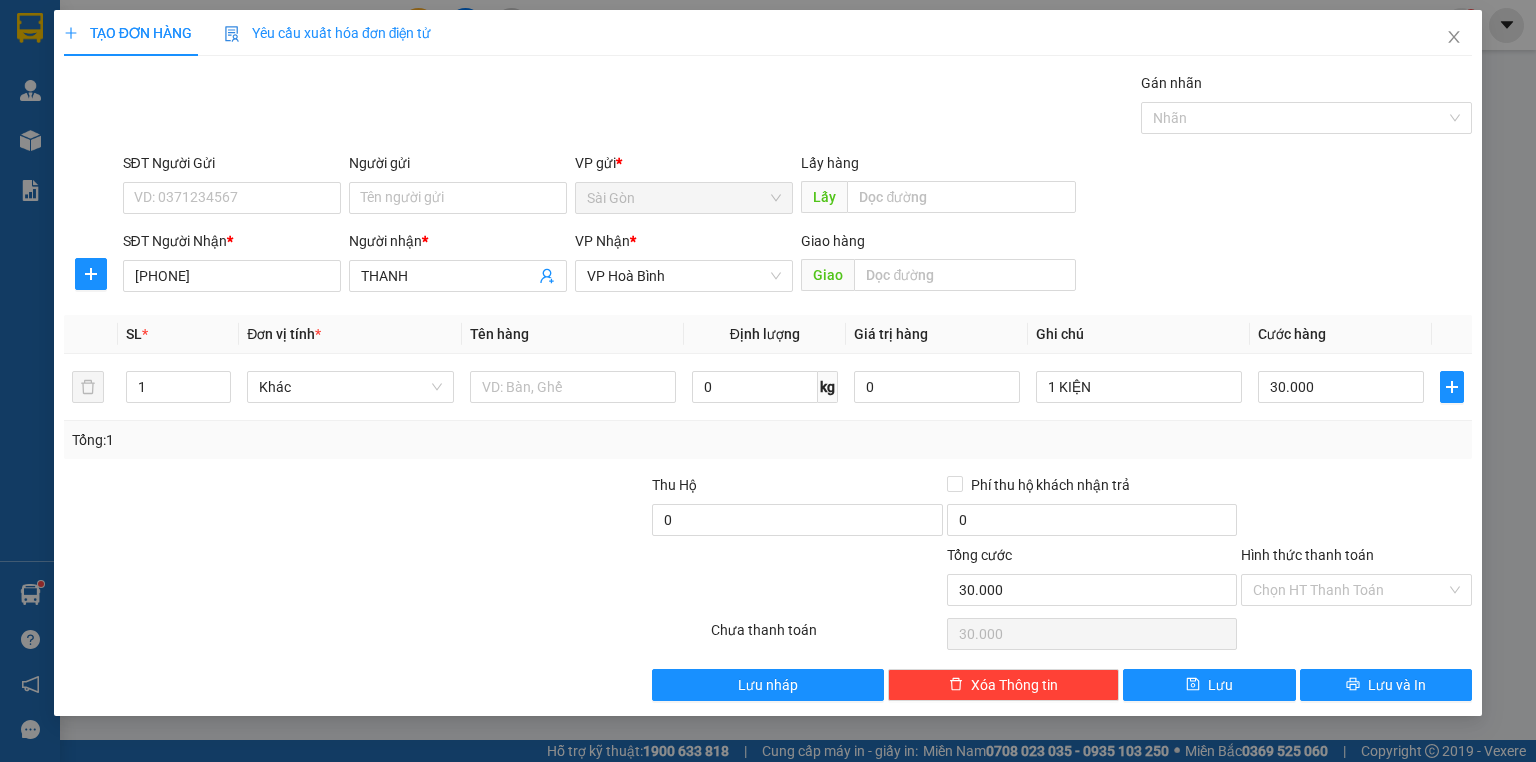 click at bounding box center (1356, 509) 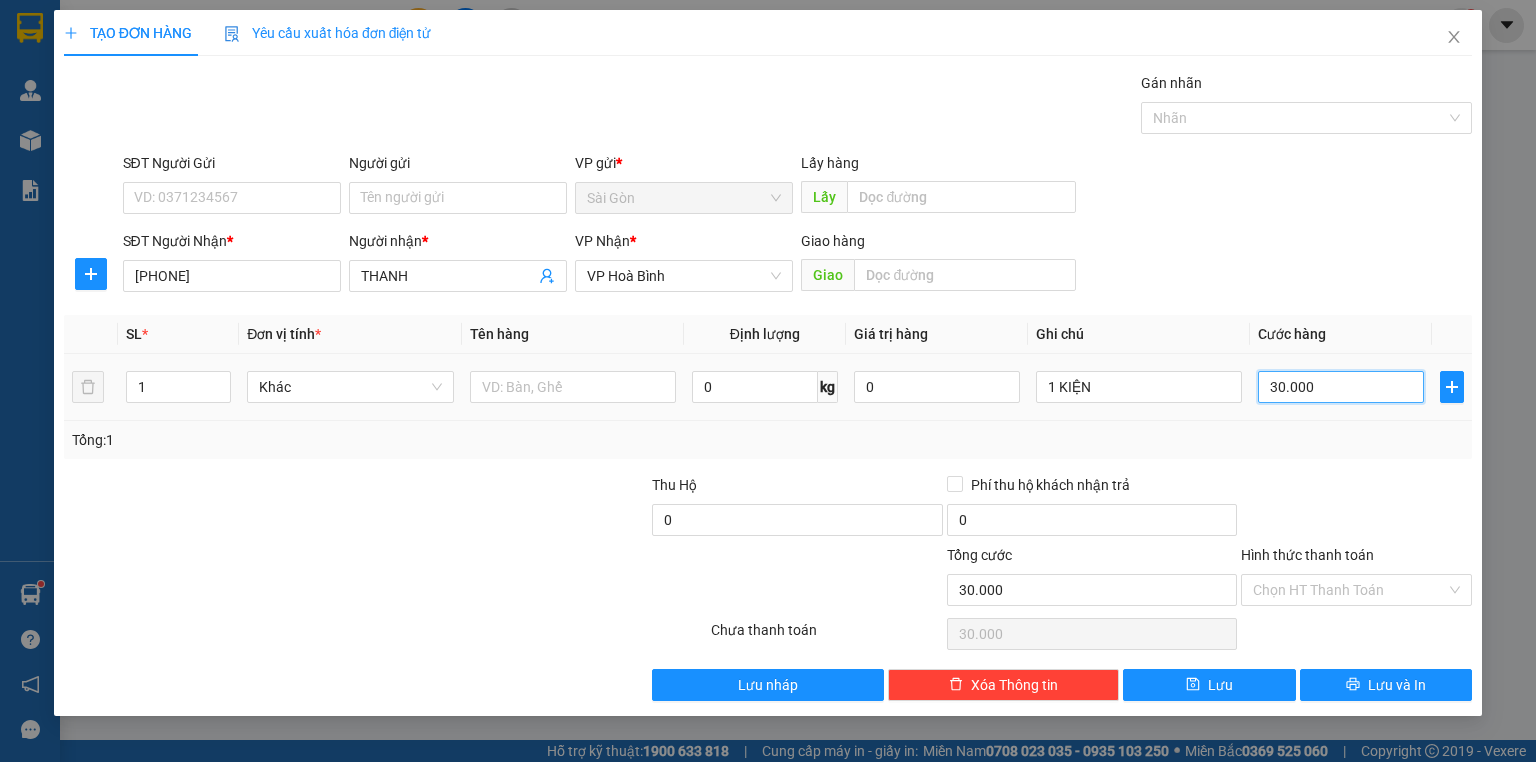 click on "30.000" at bounding box center [1341, 387] 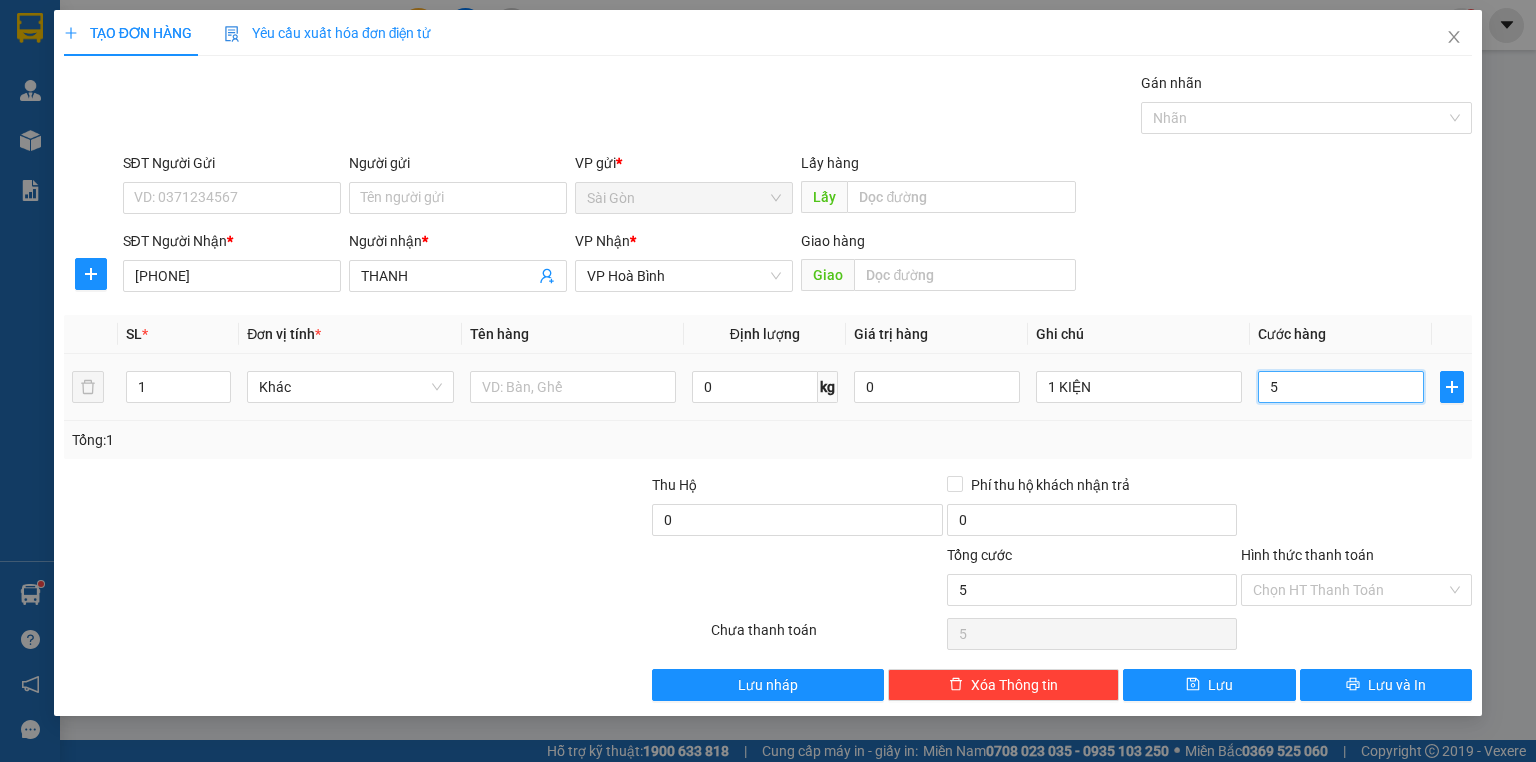 type on "50" 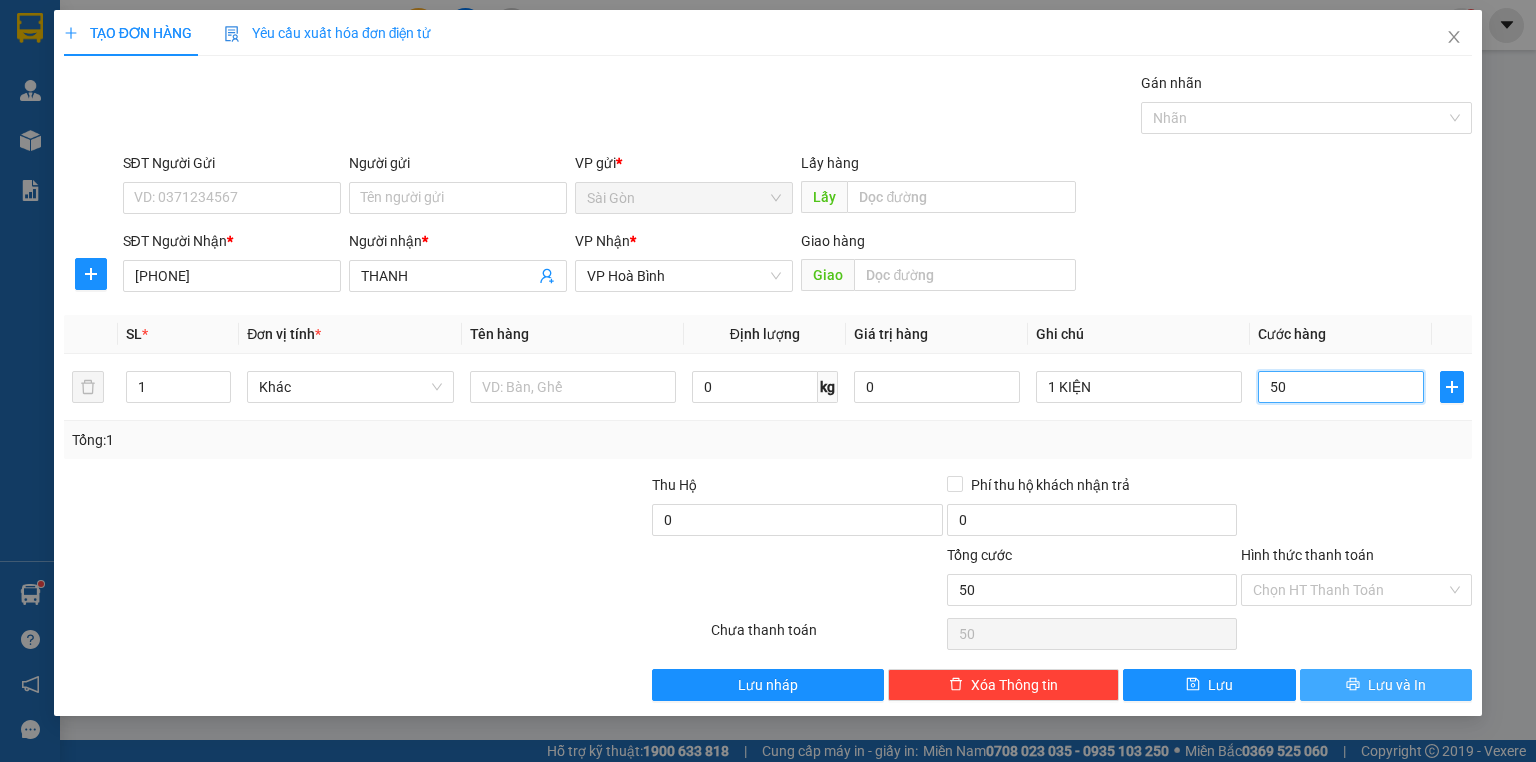 type on "50" 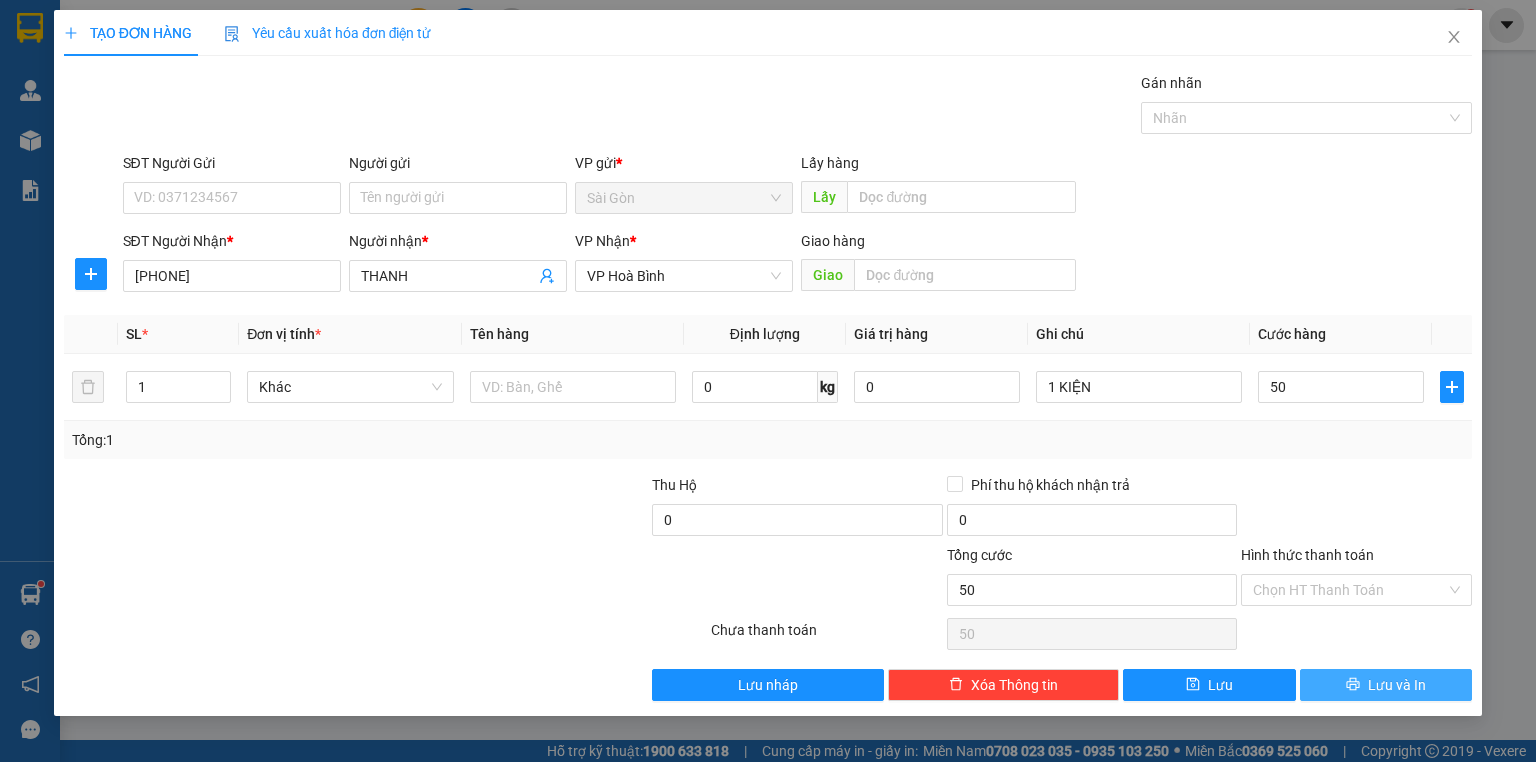 type on "50.000" 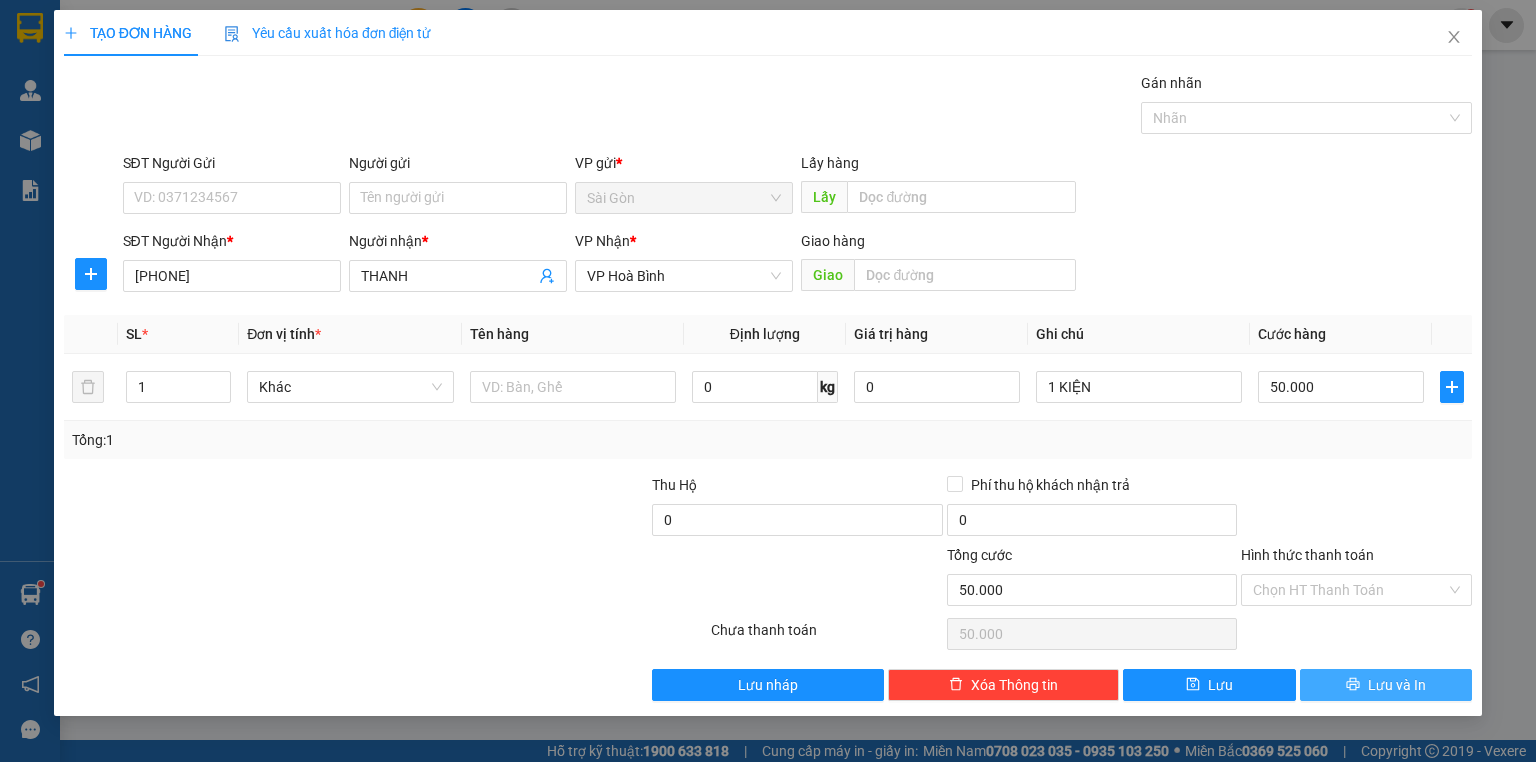 click on "Lưu và In" at bounding box center [1386, 685] 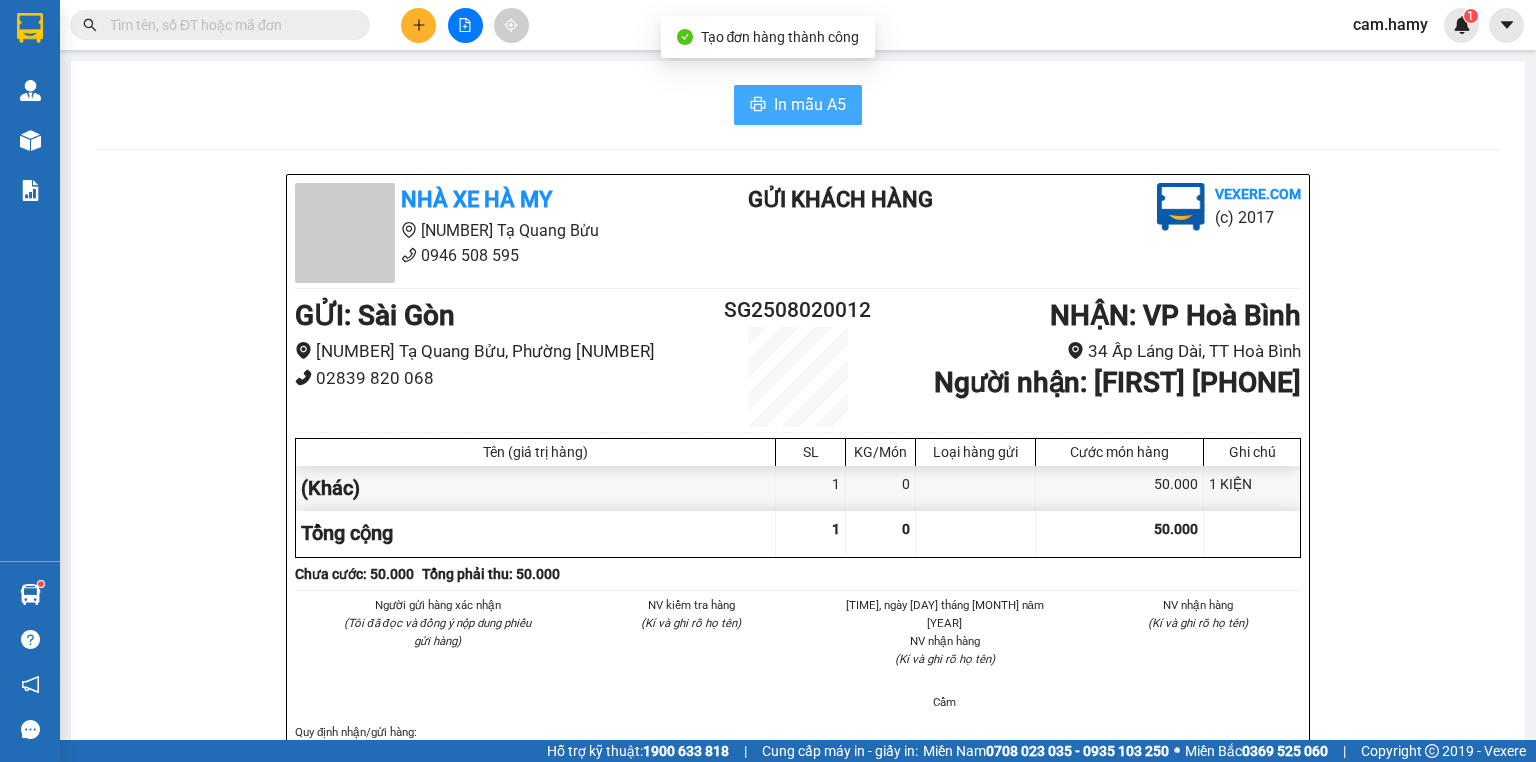 click on "In mẫu A5" at bounding box center (798, 105) 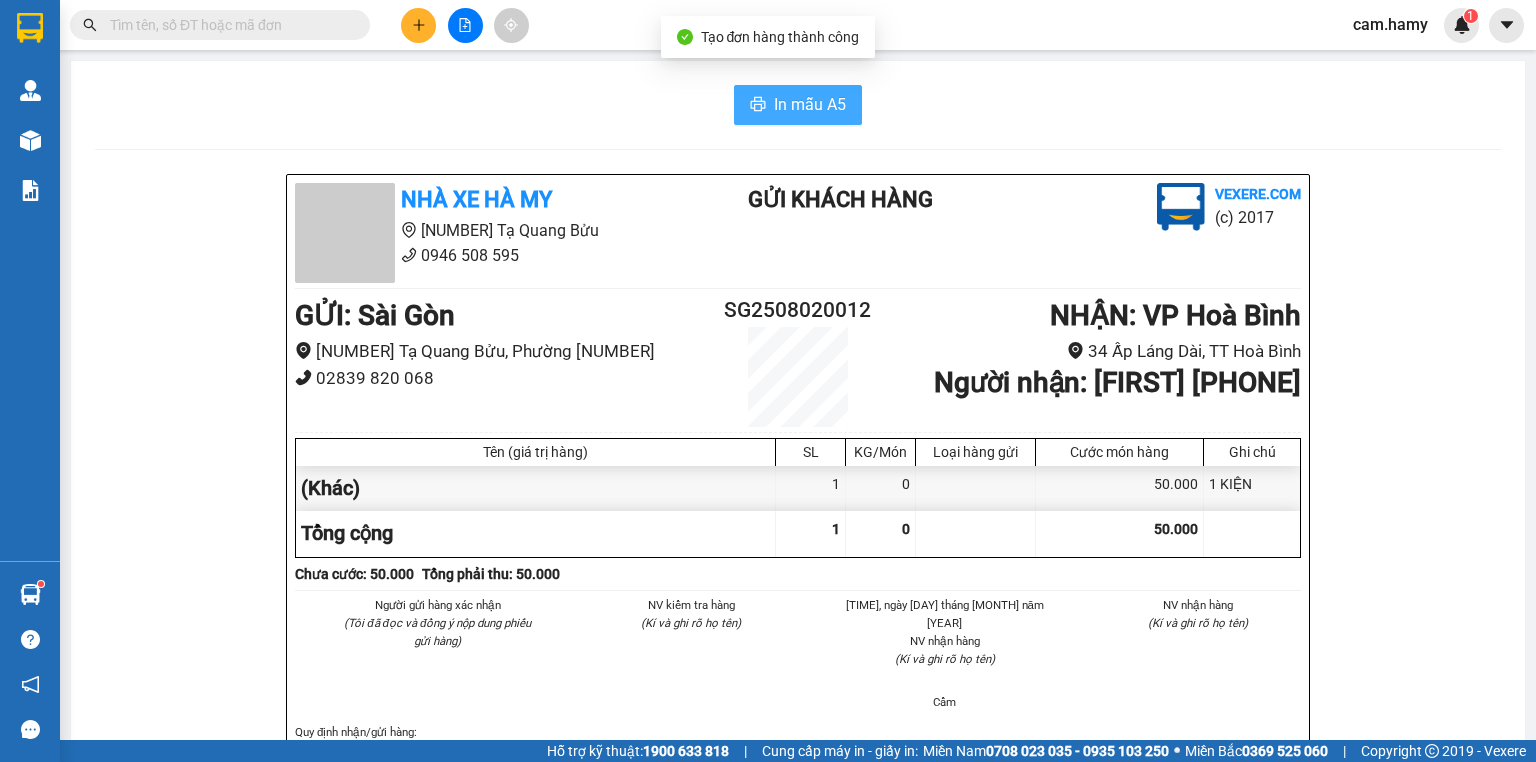 scroll, scrollTop: 0, scrollLeft: 0, axis: both 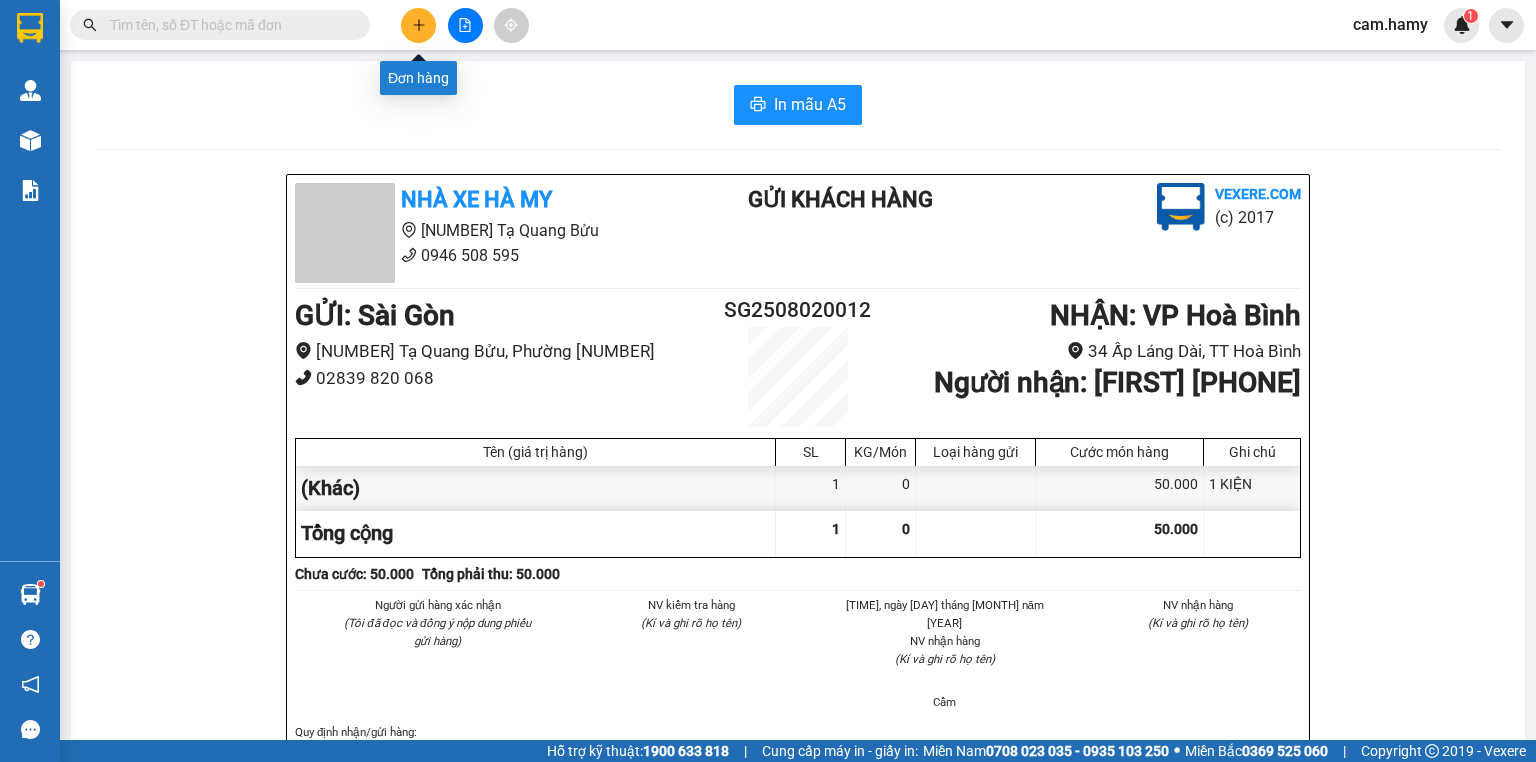 click 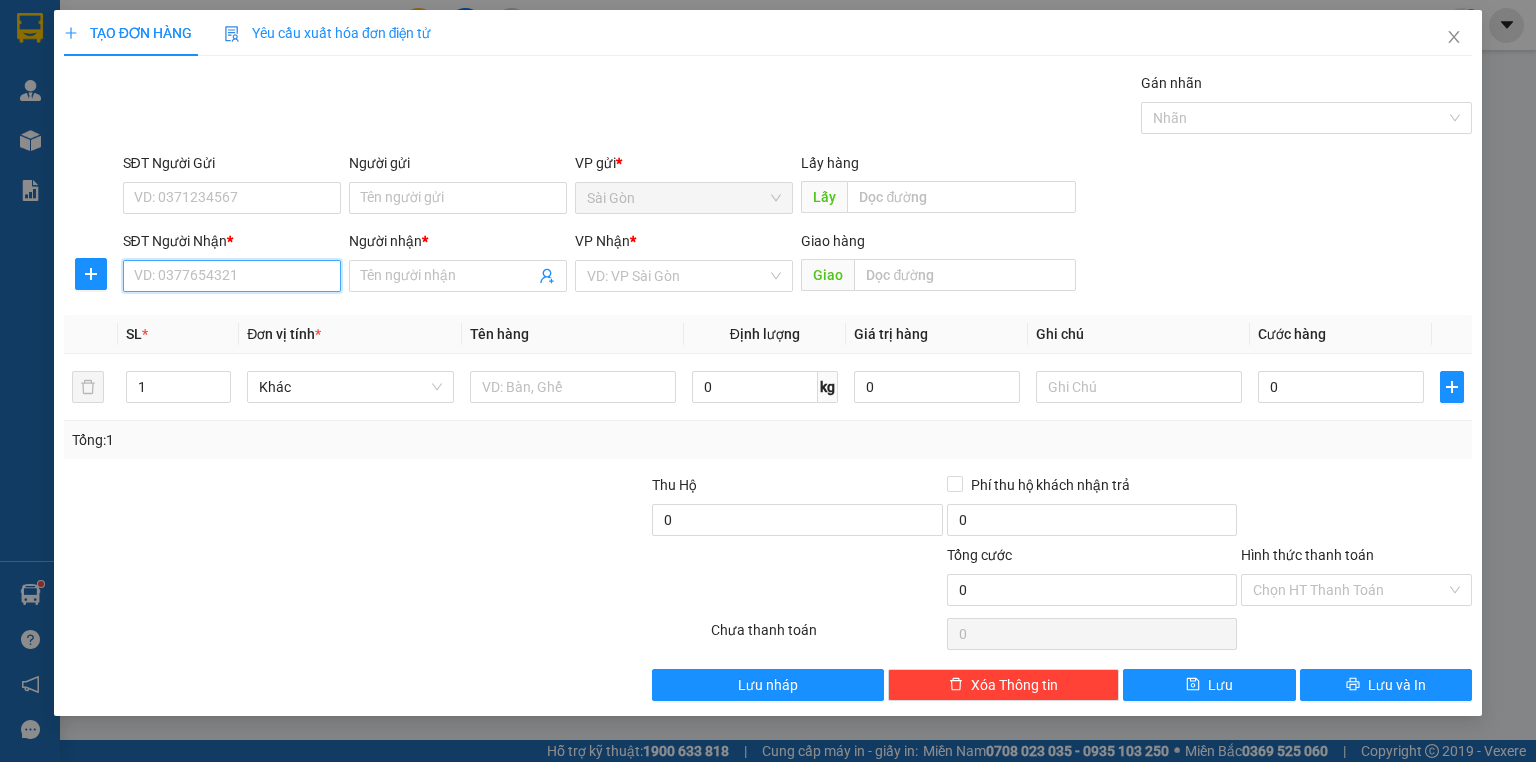 click on "SĐT Người Nhận  *" at bounding box center (232, 276) 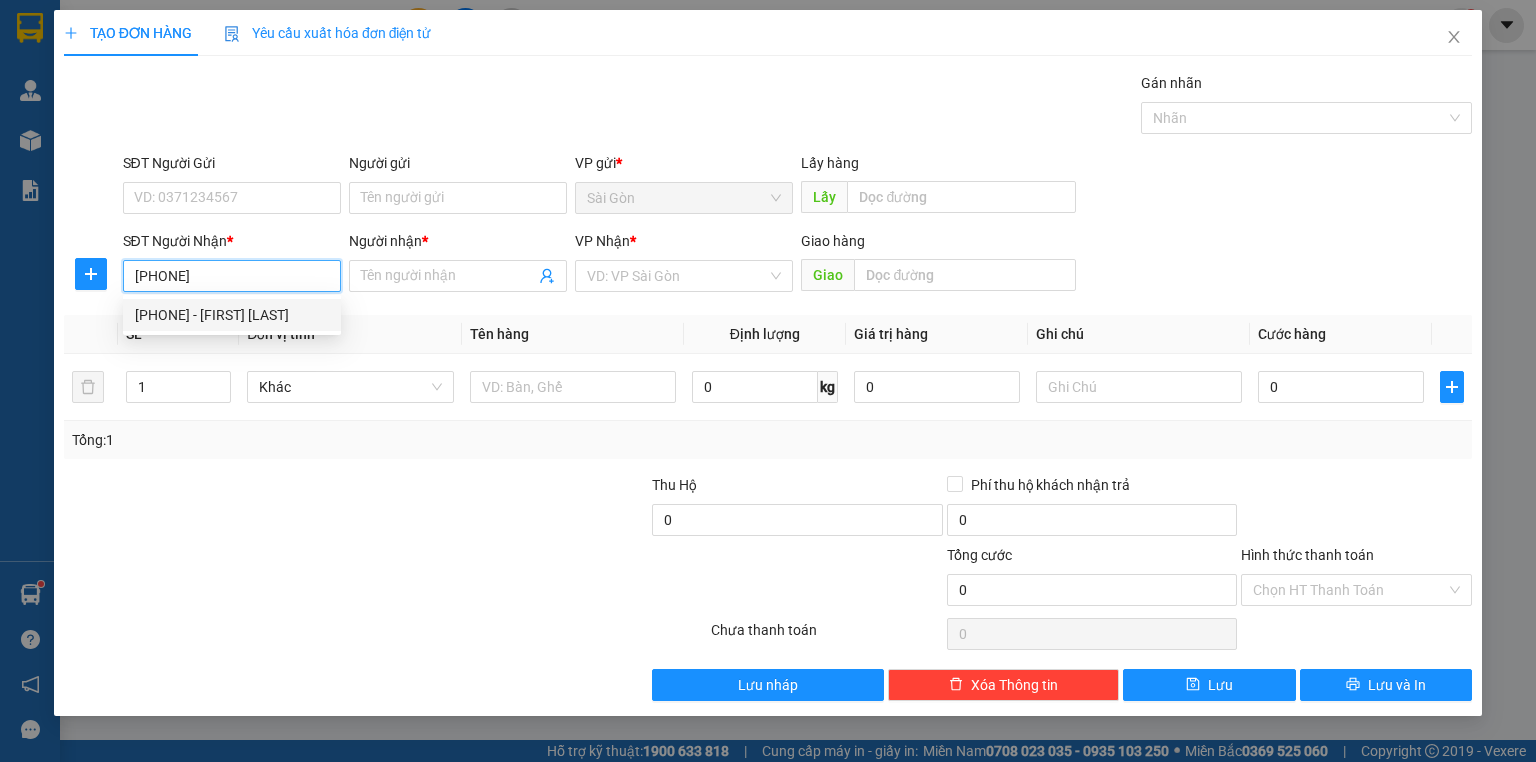 click on "[PHONE] - [FIRST] [LAST]" at bounding box center (232, 315) 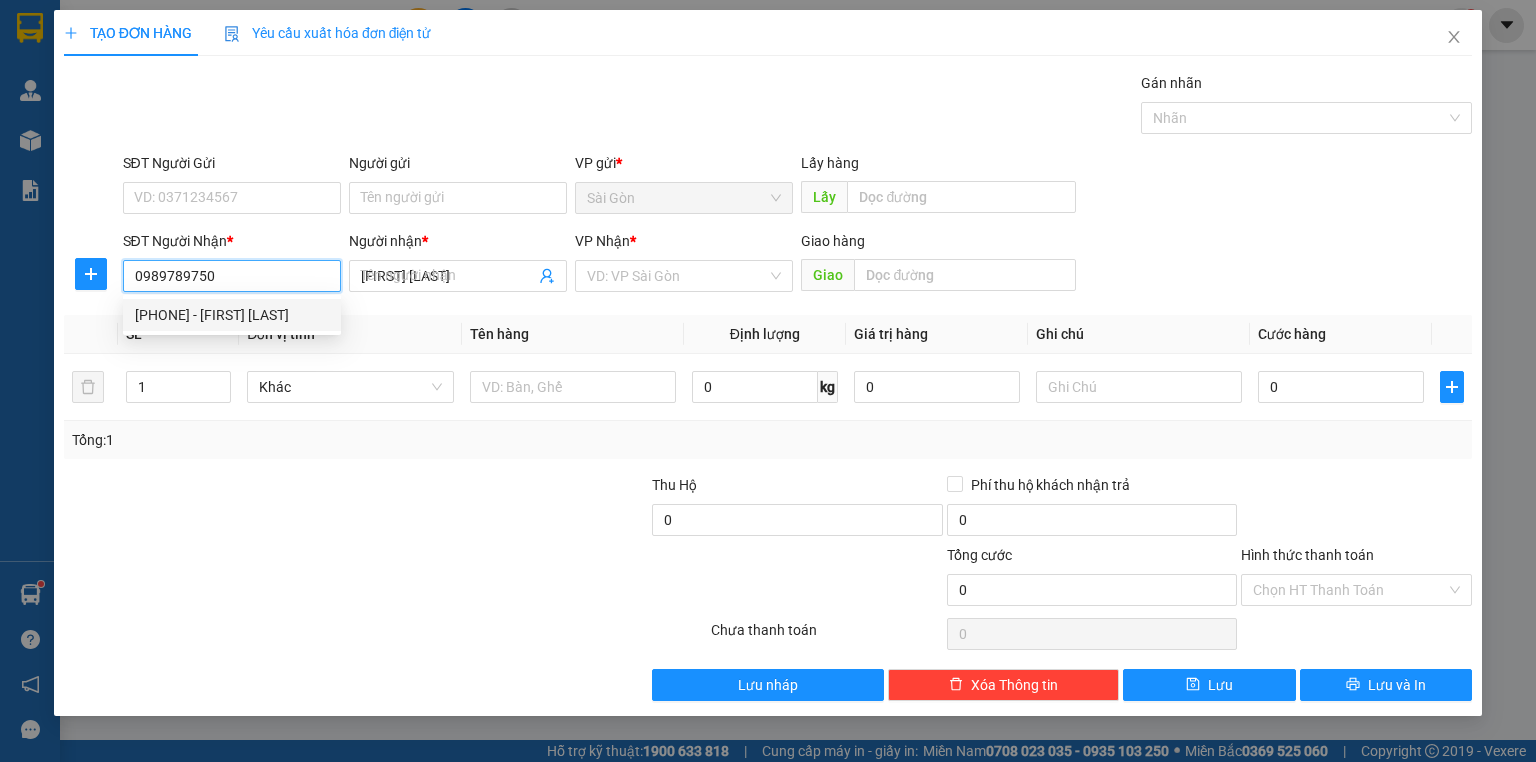type on "70.000" 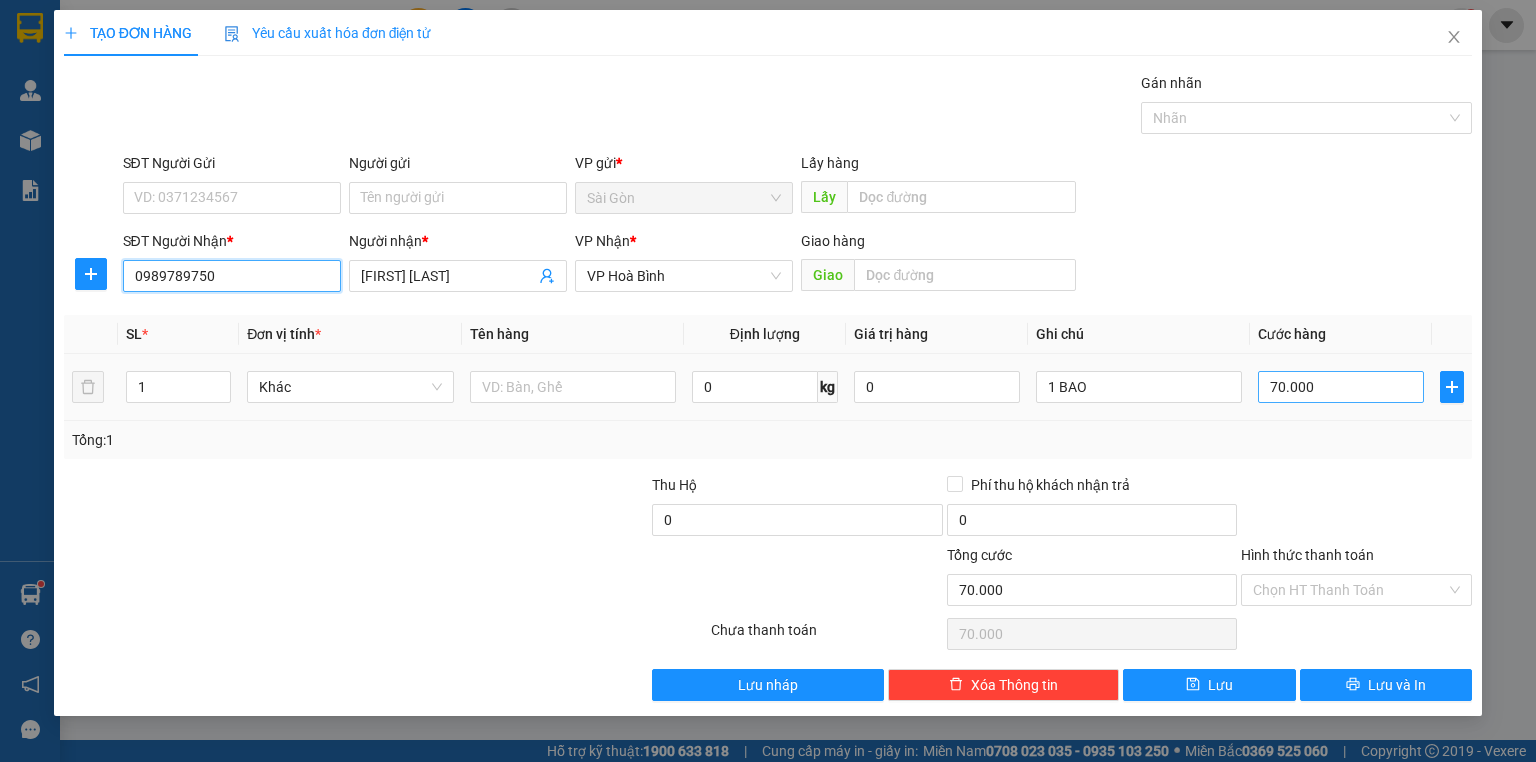 type on "0989789750" 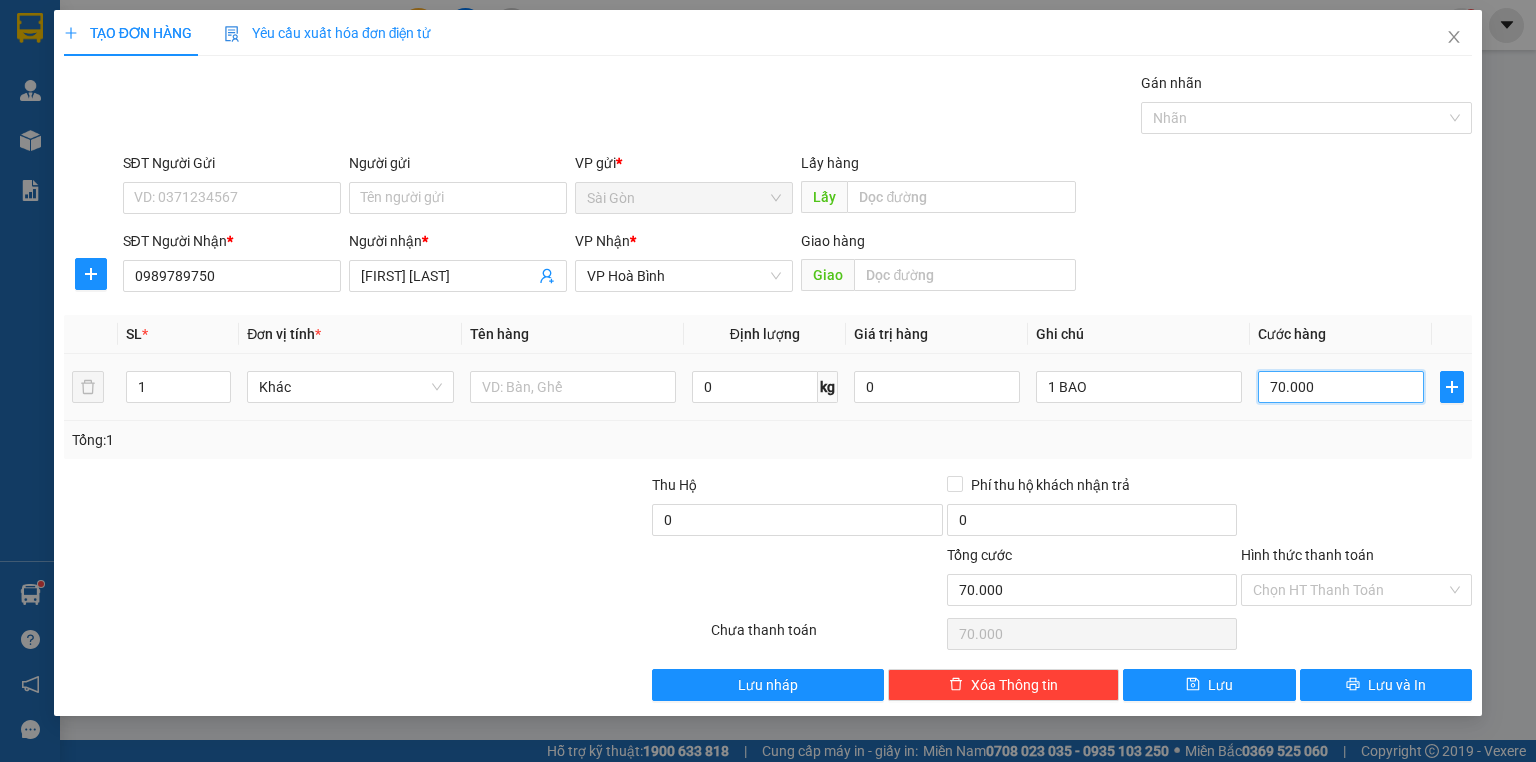 click on "70.000" at bounding box center (1341, 387) 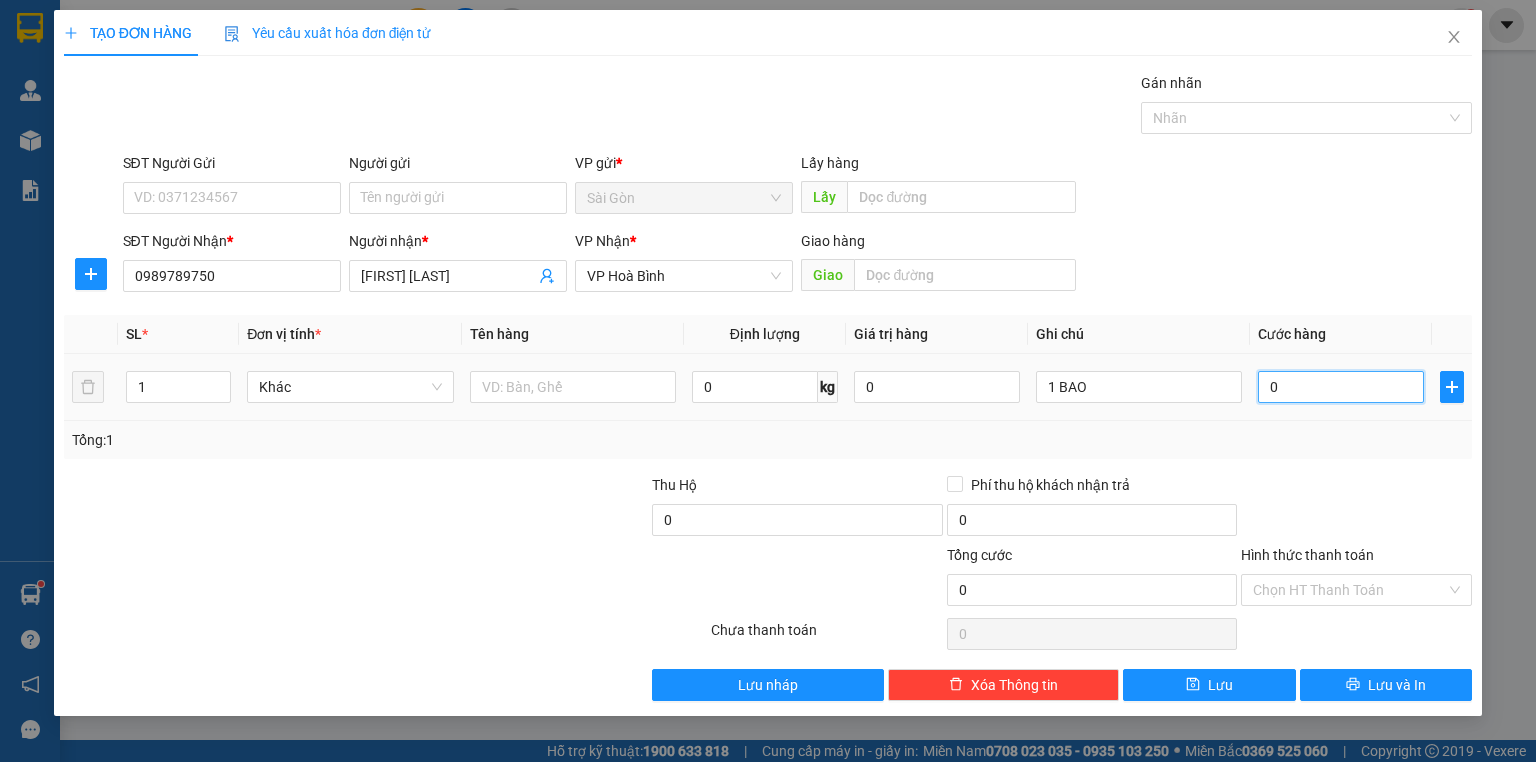 type on "0" 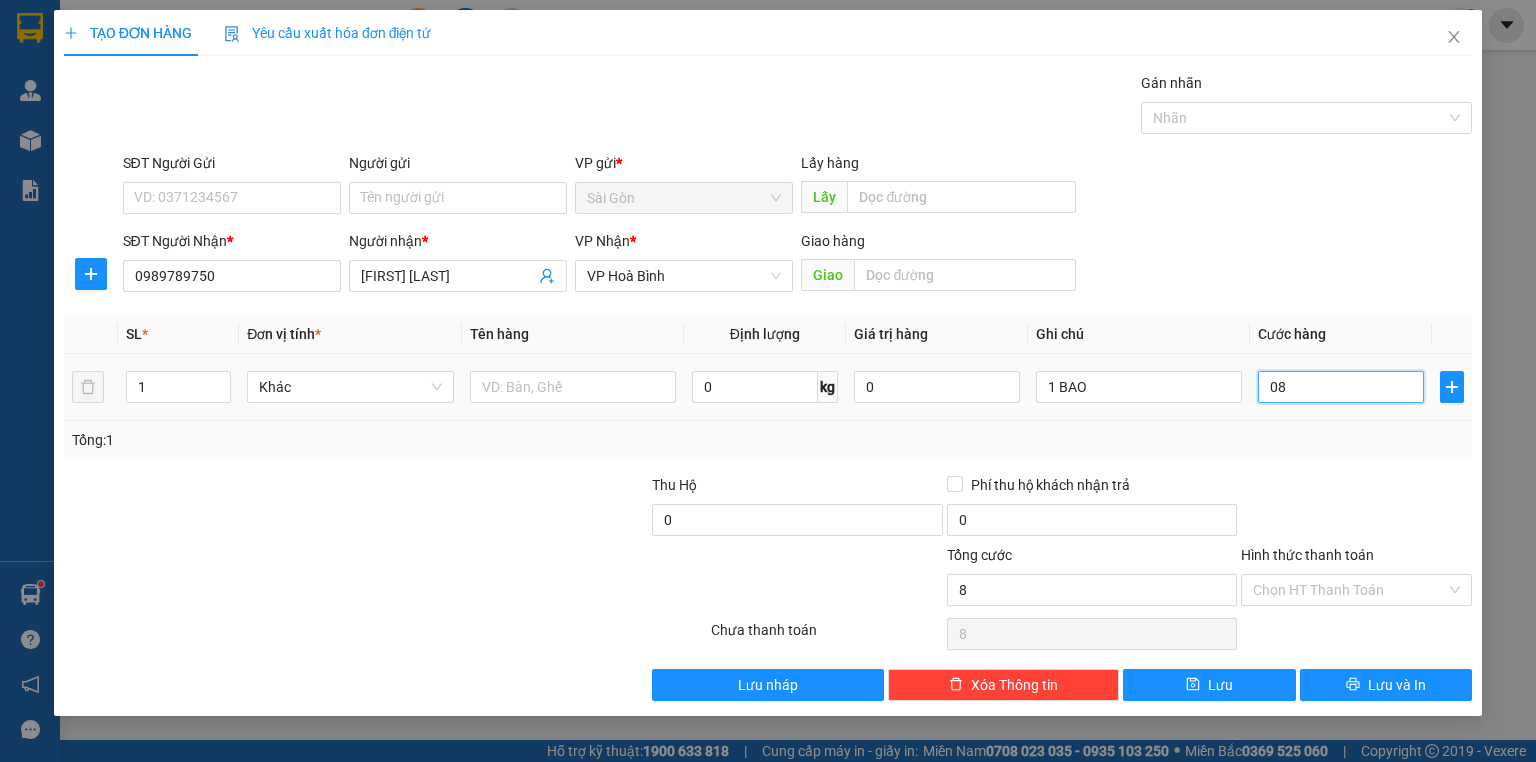type on "80" 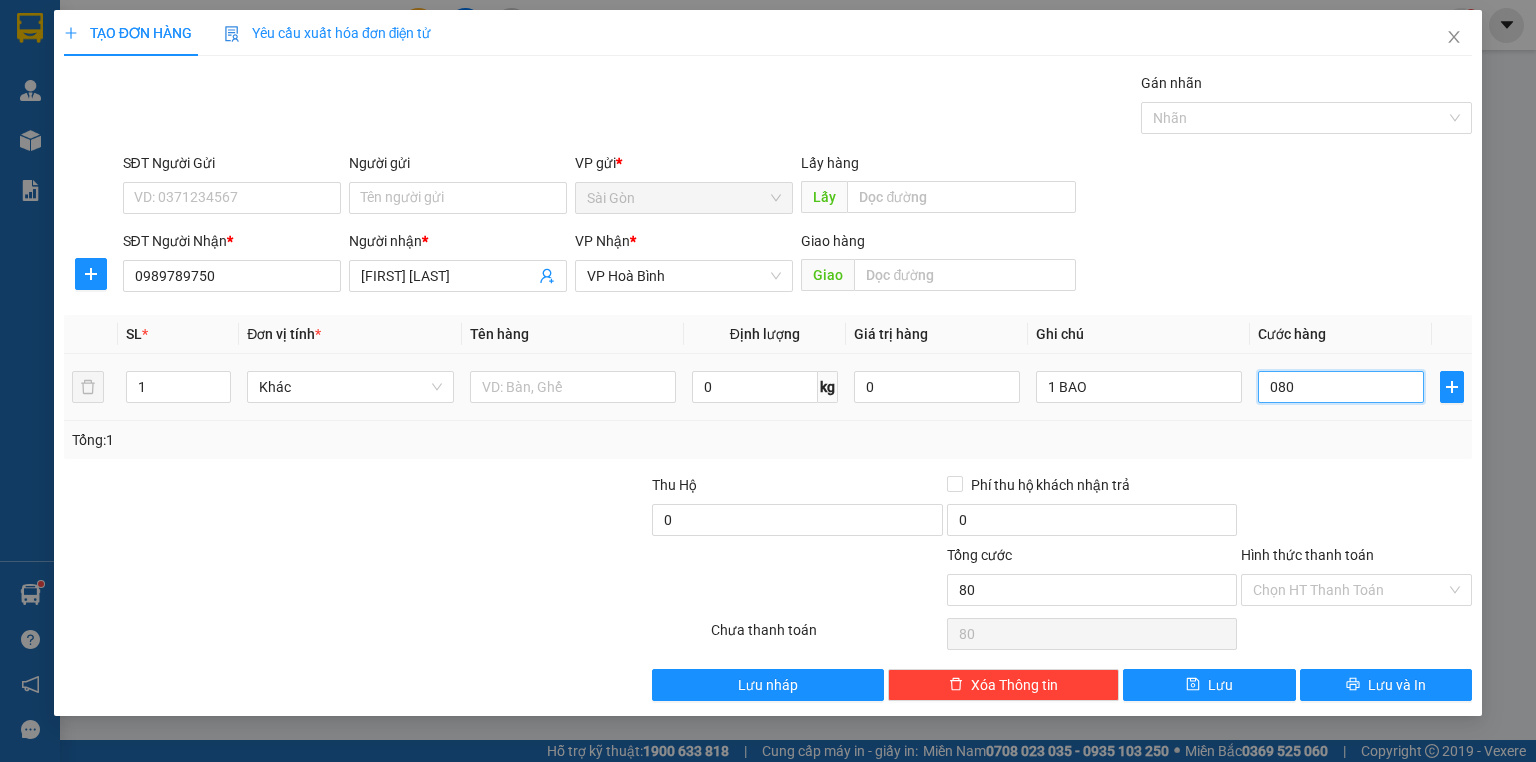 type on "080" 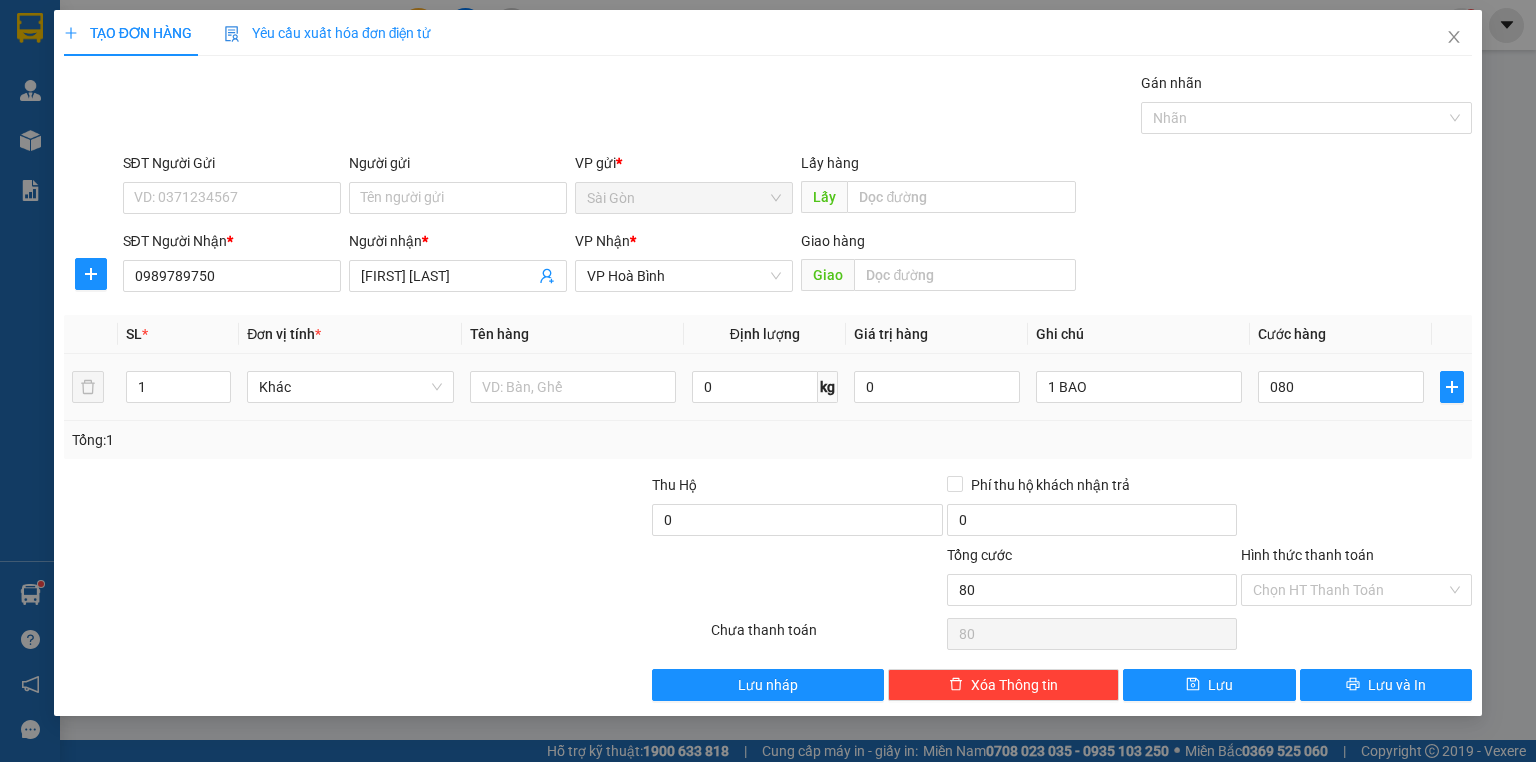 type on "80.000" 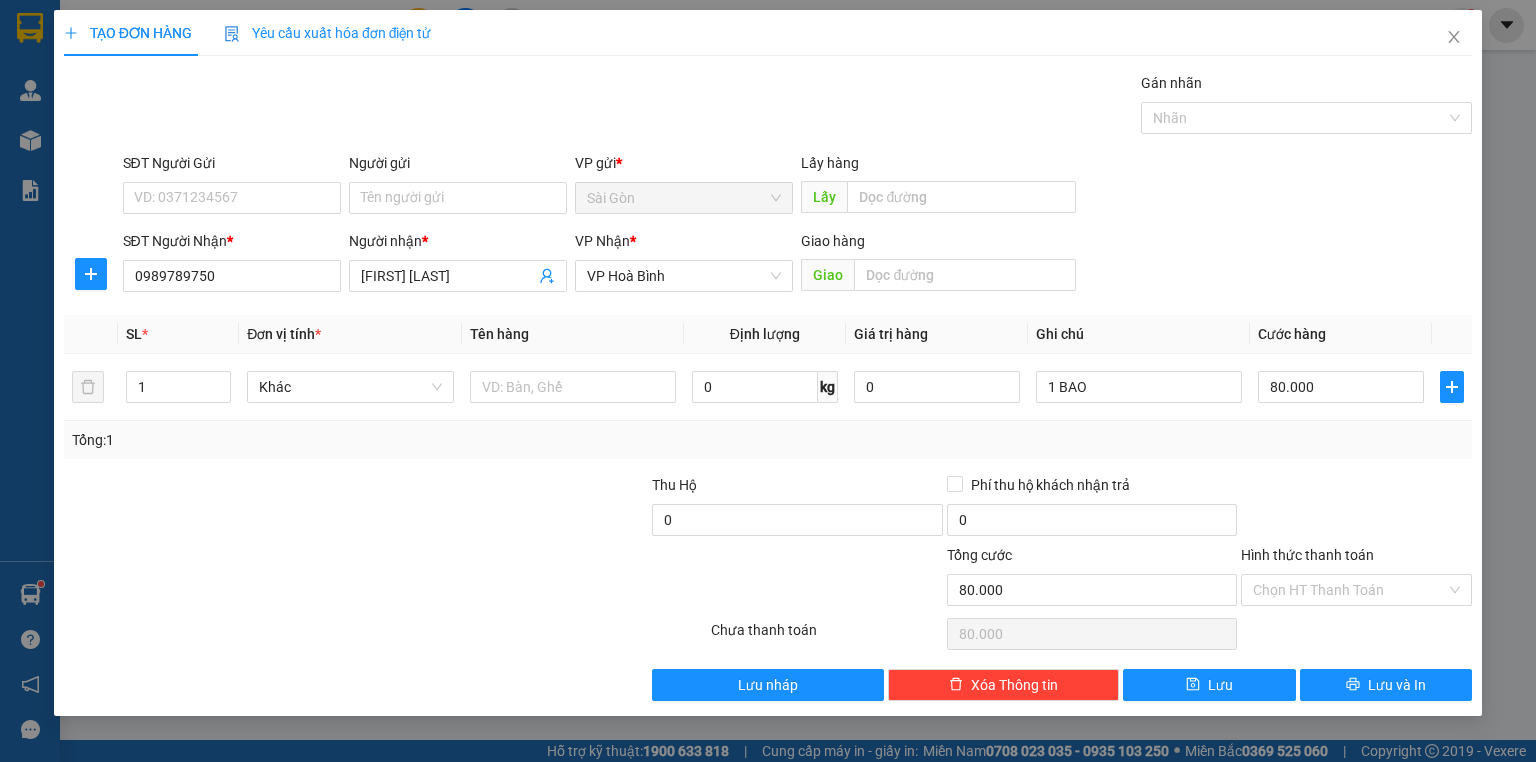 click on "Tổng:  1" at bounding box center [768, 440] 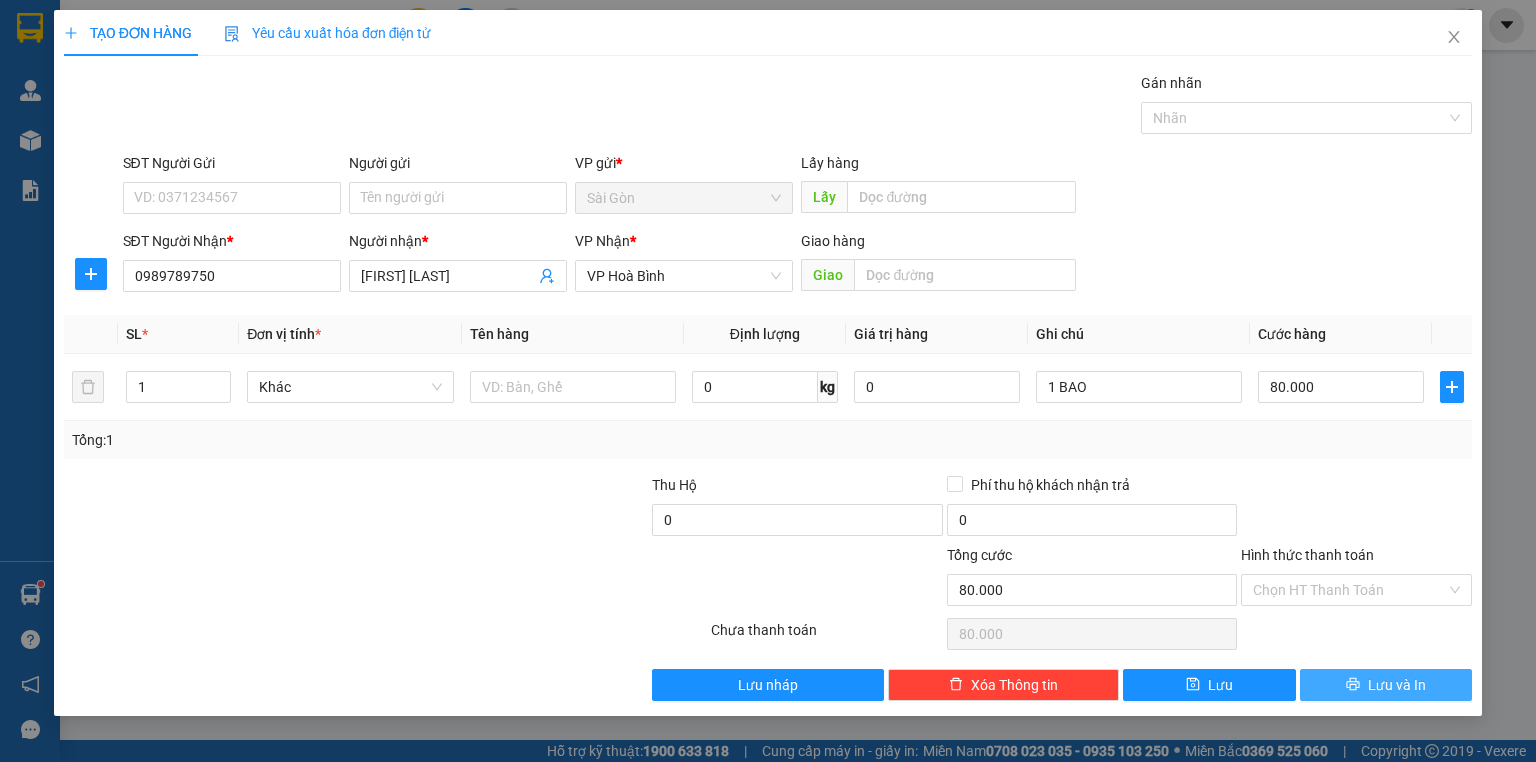 click 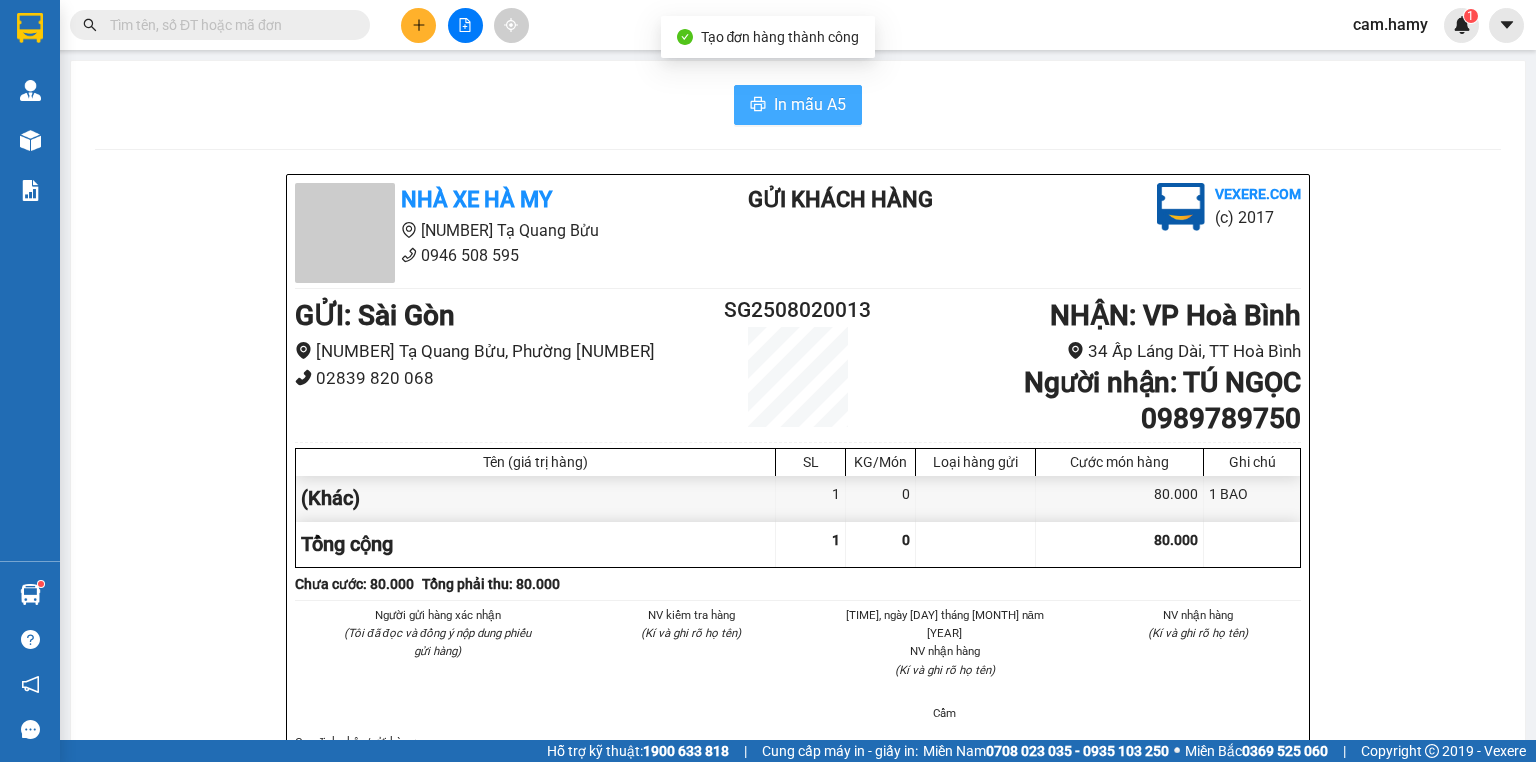 click on "In mẫu A5" at bounding box center (810, 104) 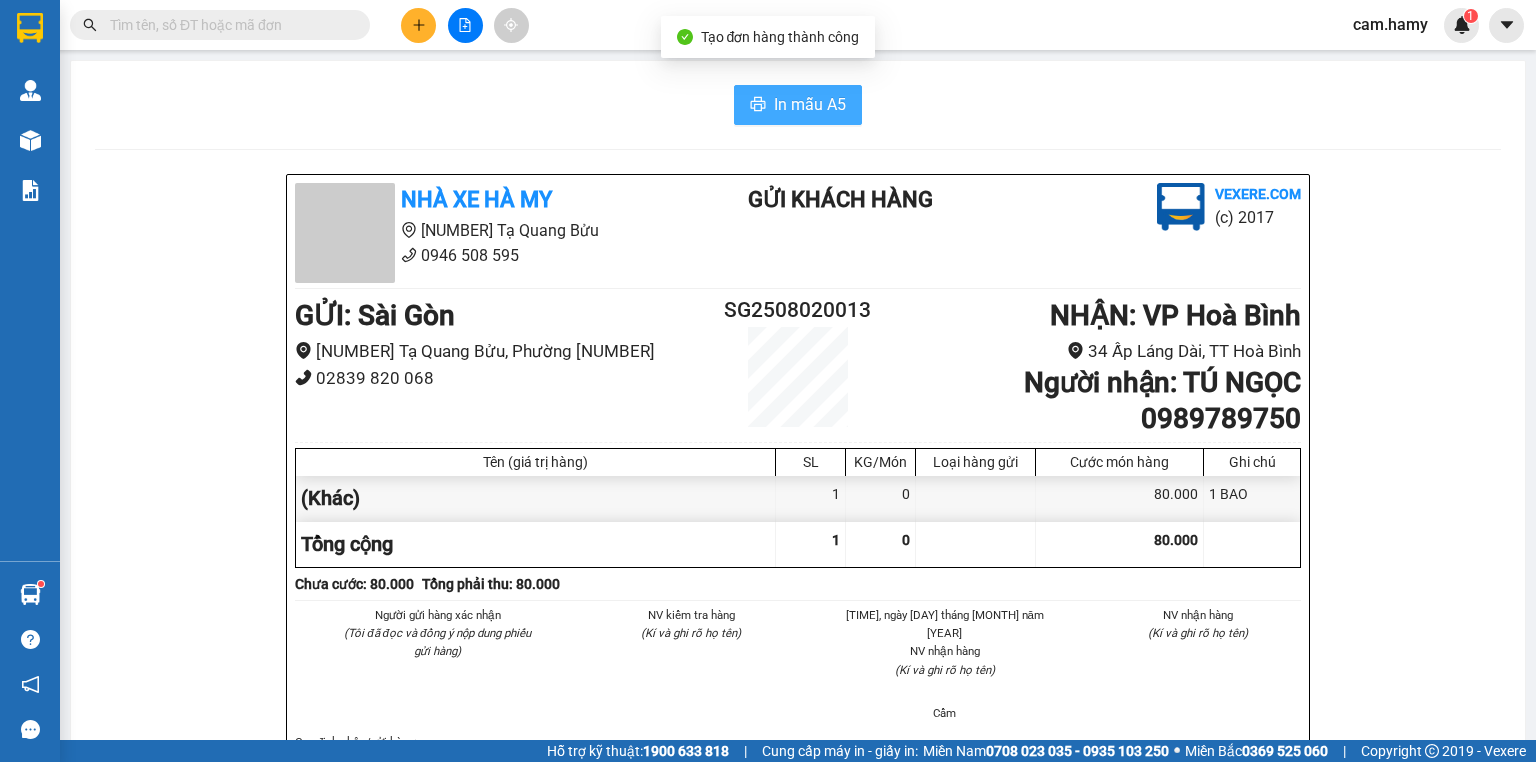 scroll, scrollTop: 0, scrollLeft: 0, axis: both 